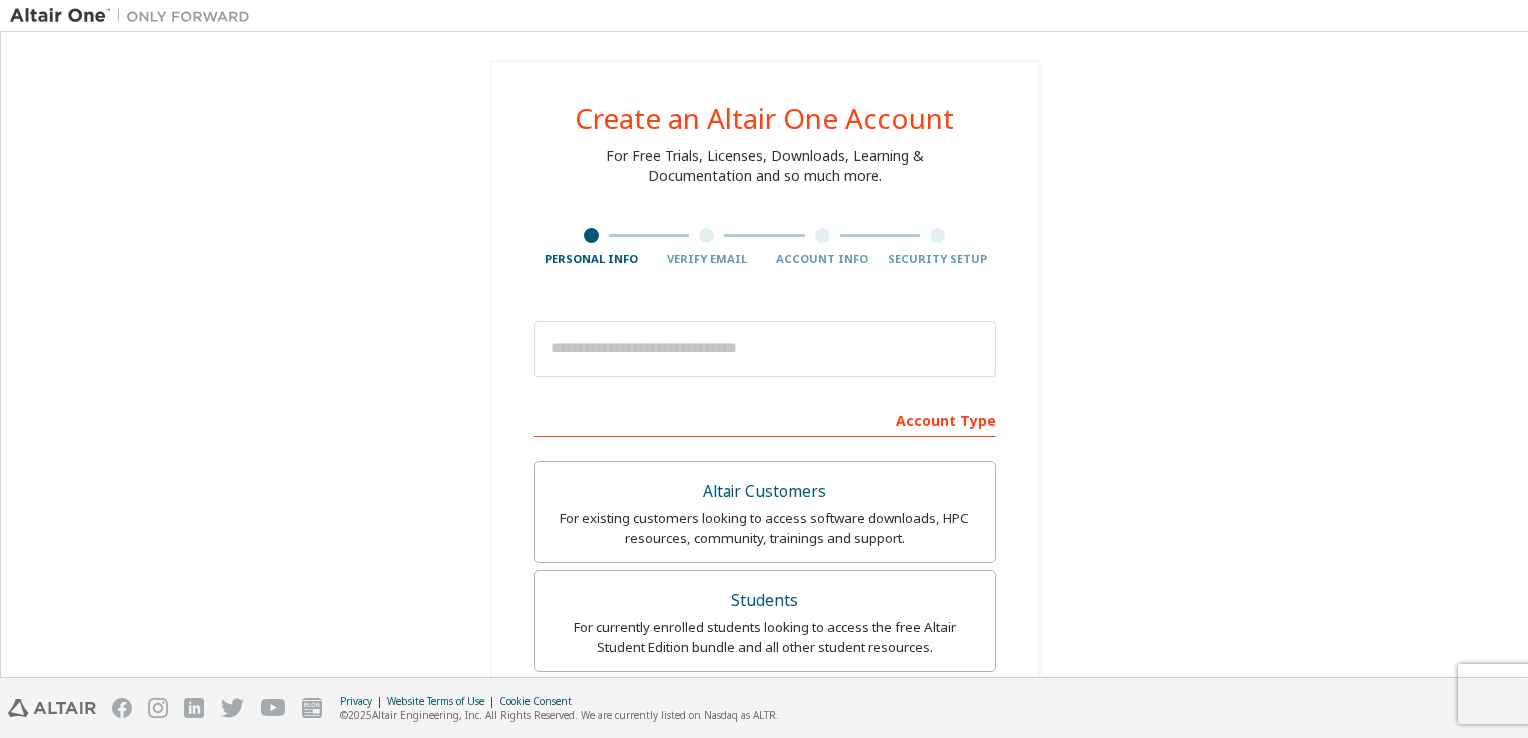 scroll, scrollTop: 0, scrollLeft: 0, axis: both 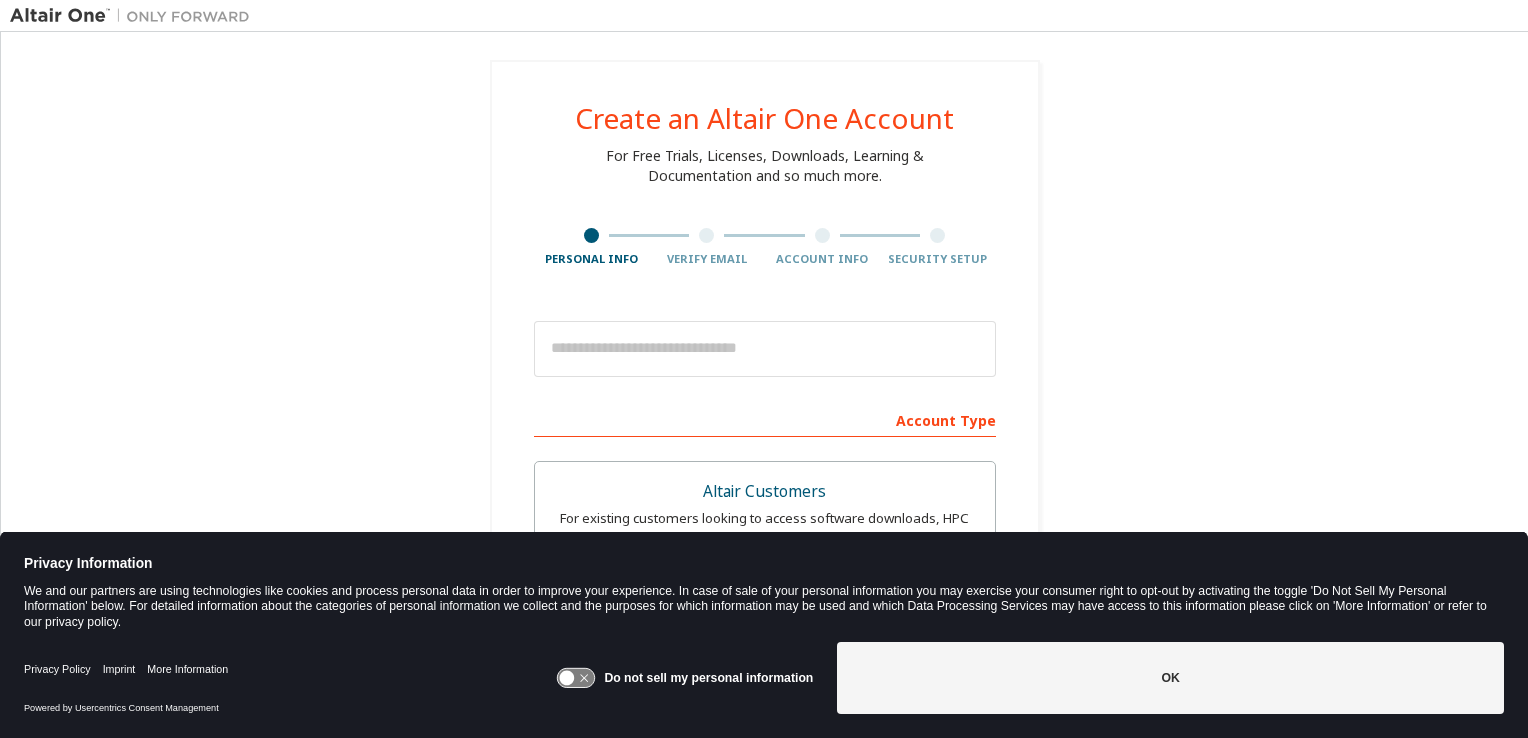 click at bounding box center (765, 349) 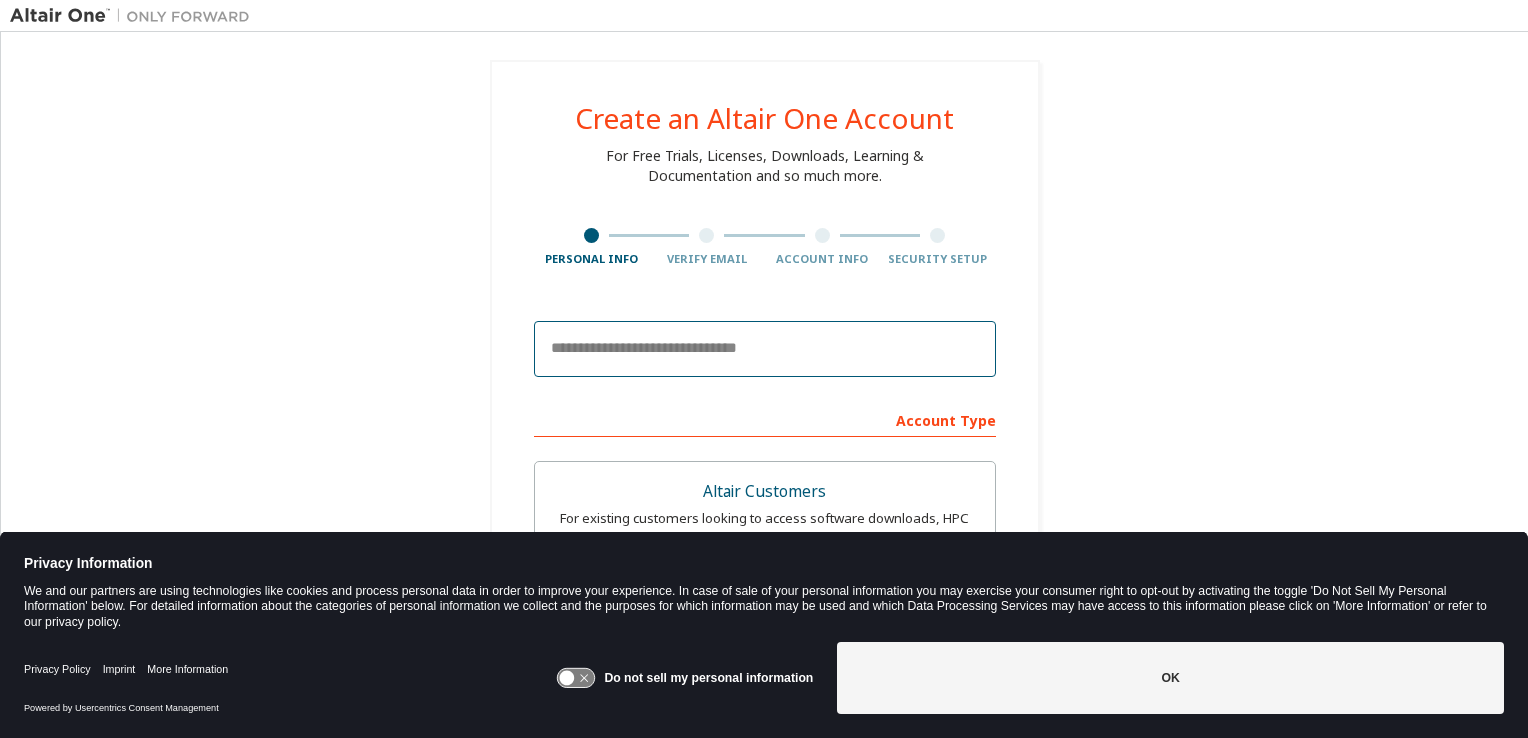 click at bounding box center (765, 349) 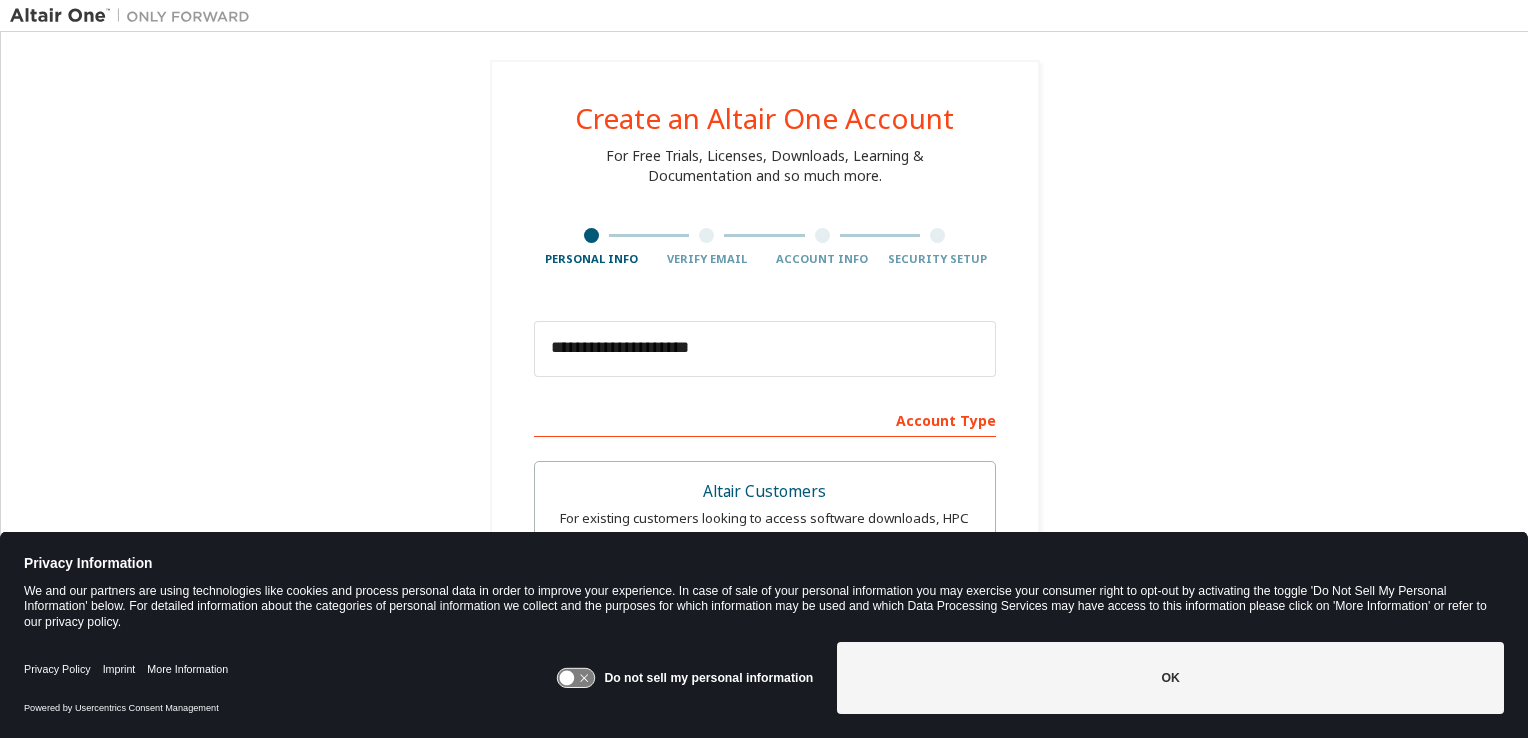 type on "******" 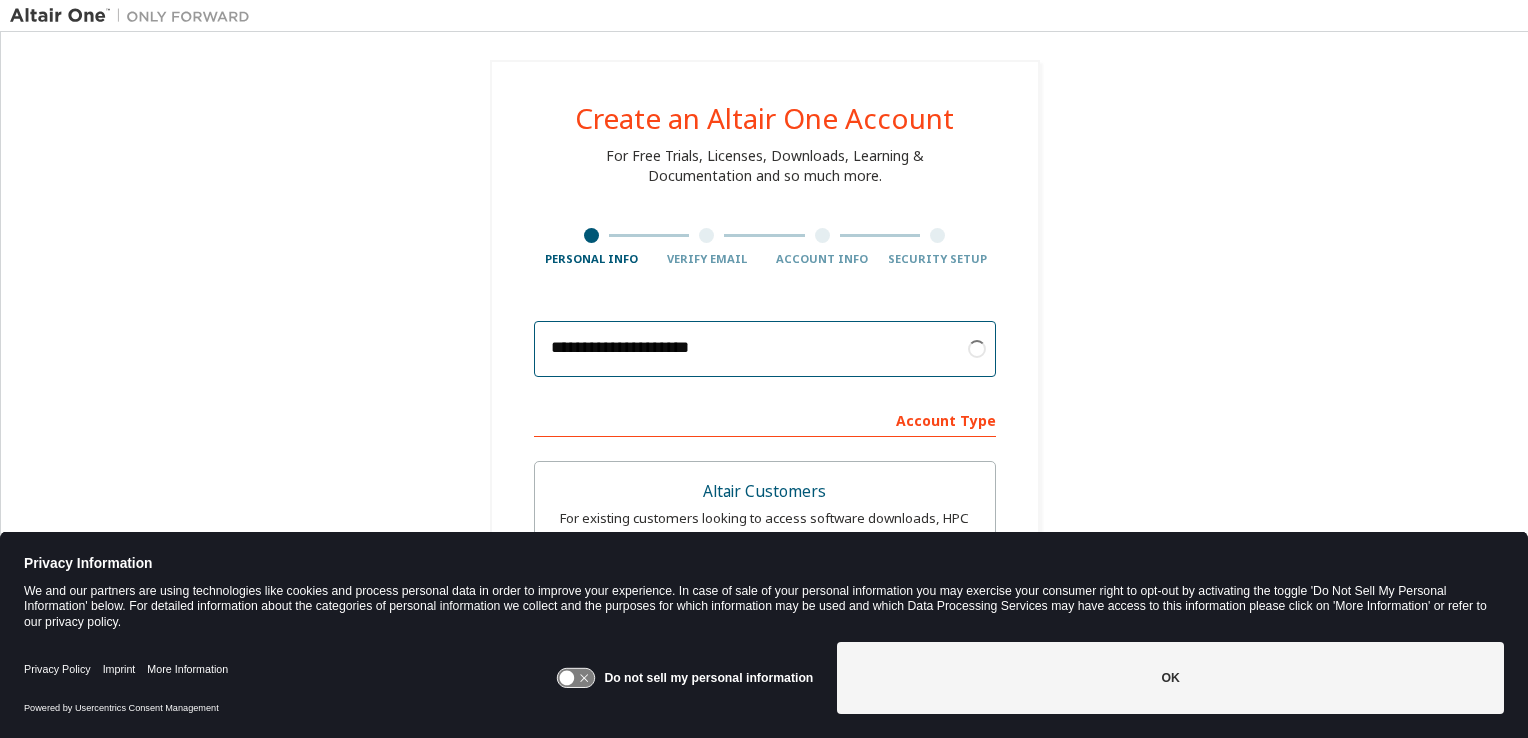 scroll, scrollTop: 100, scrollLeft: 0, axis: vertical 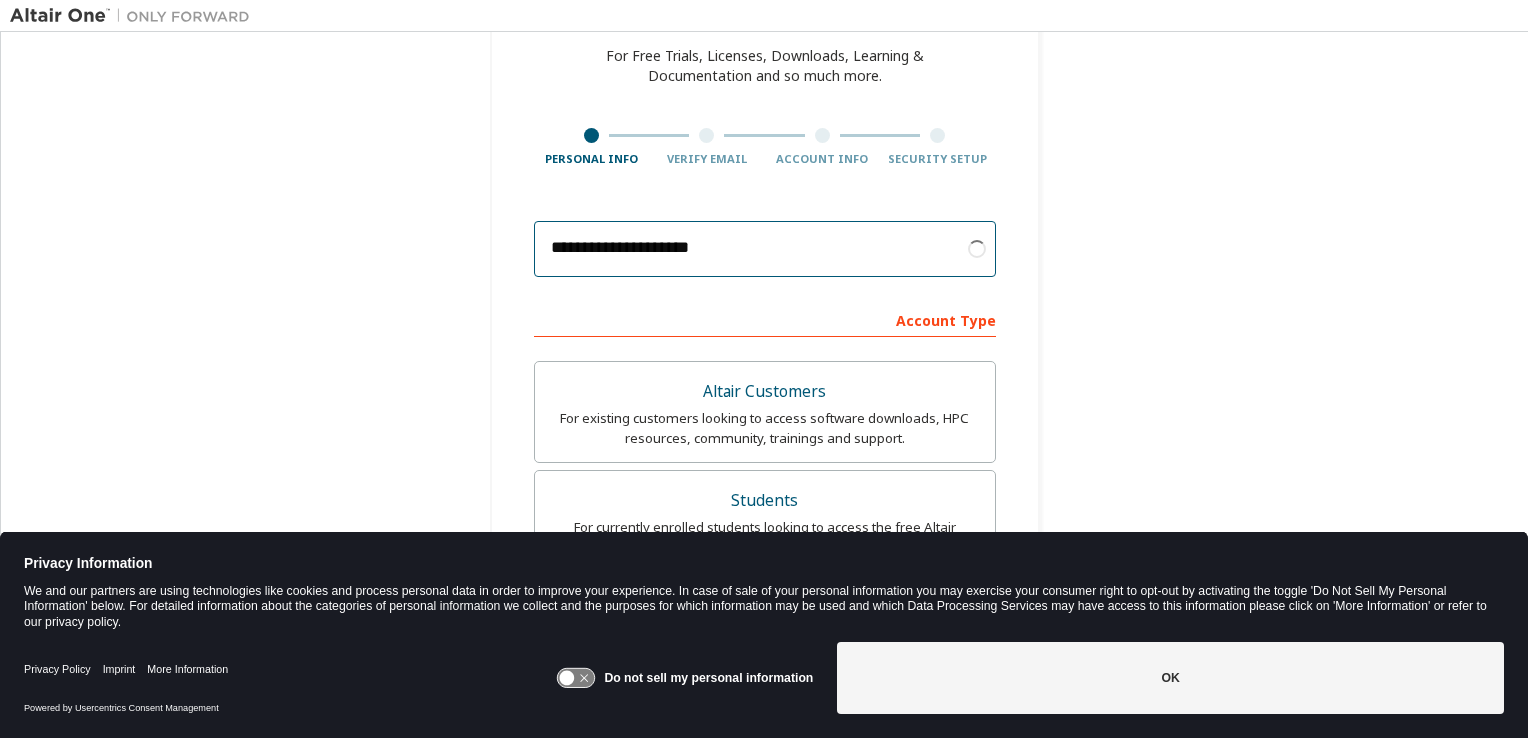 click on "**********" at bounding box center (765, 249) 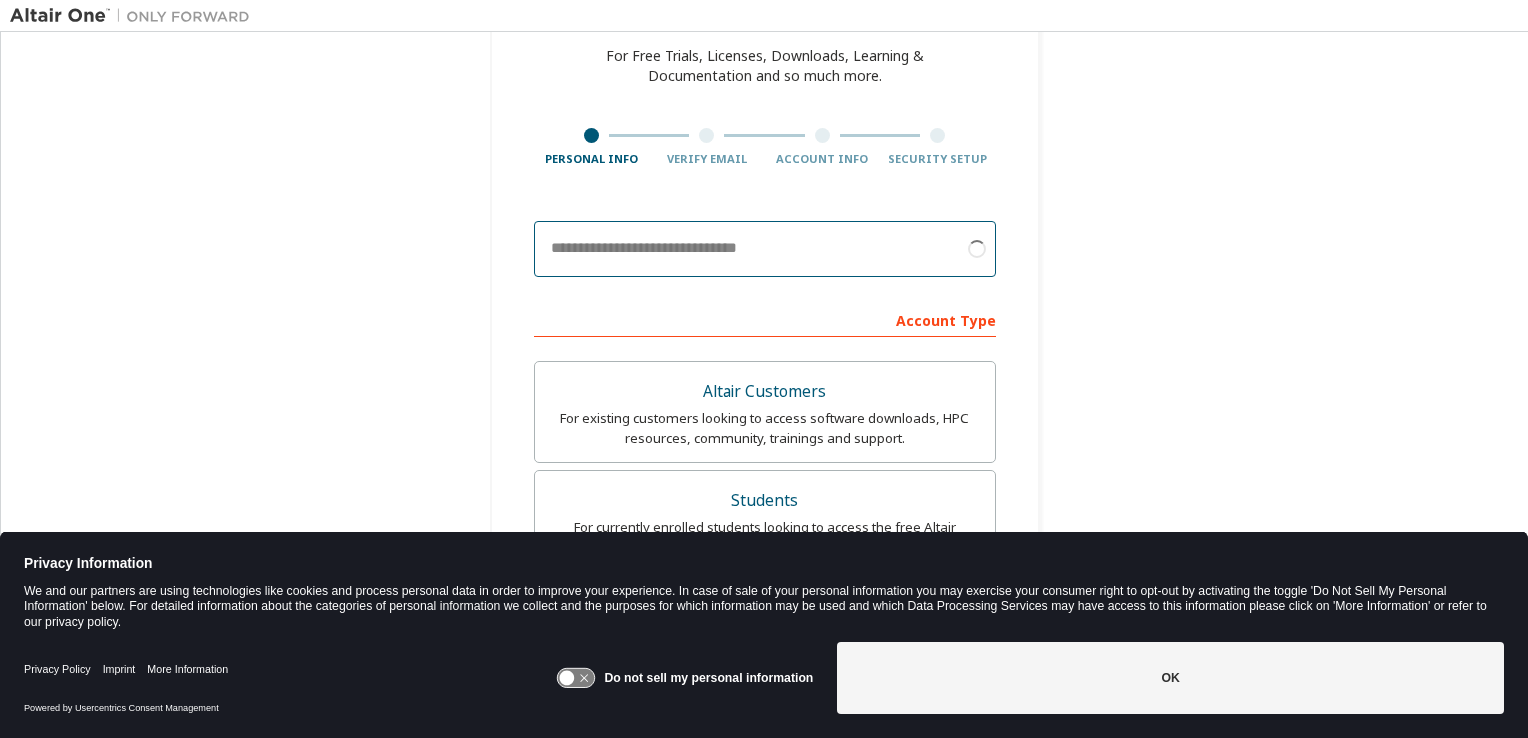 type 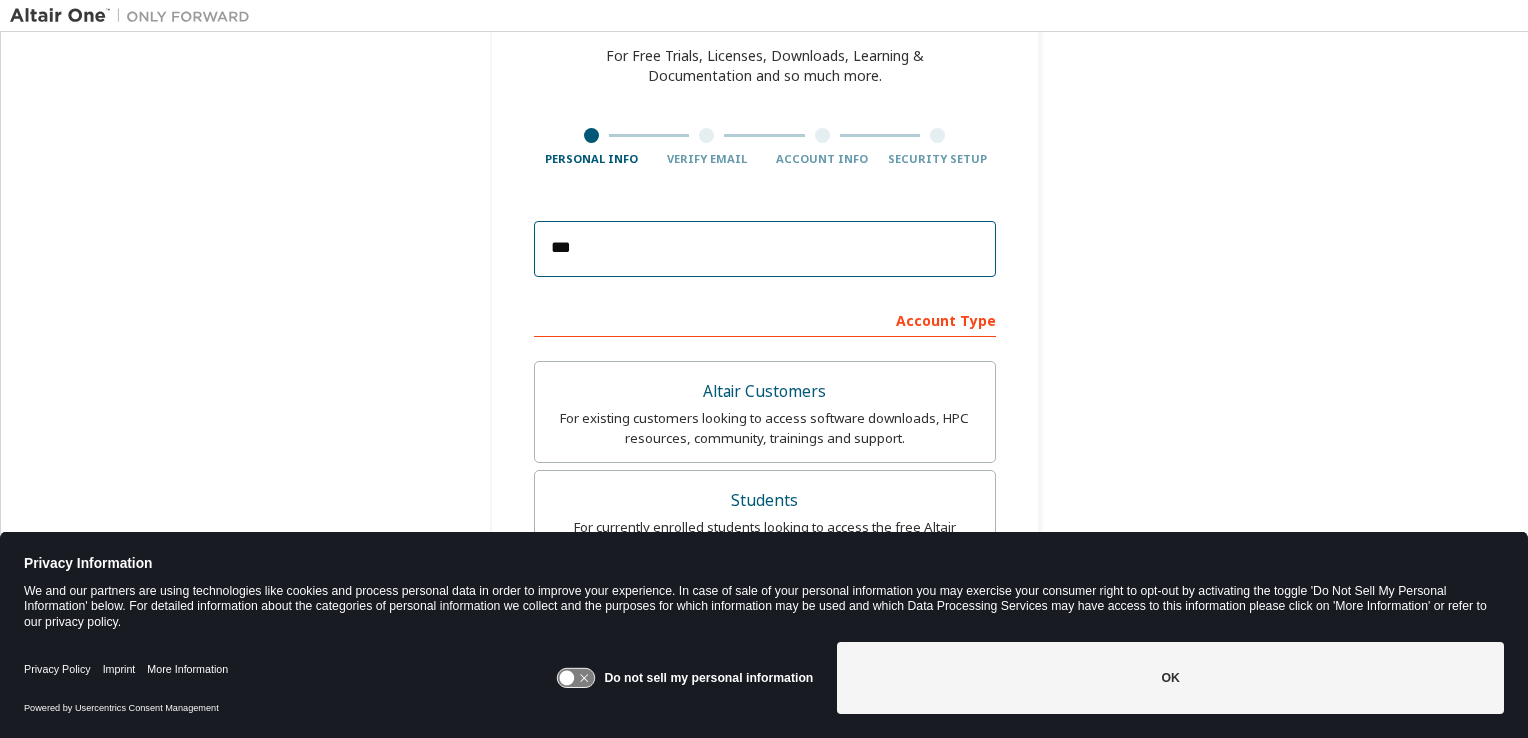 click on "***" at bounding box center (765, 249) 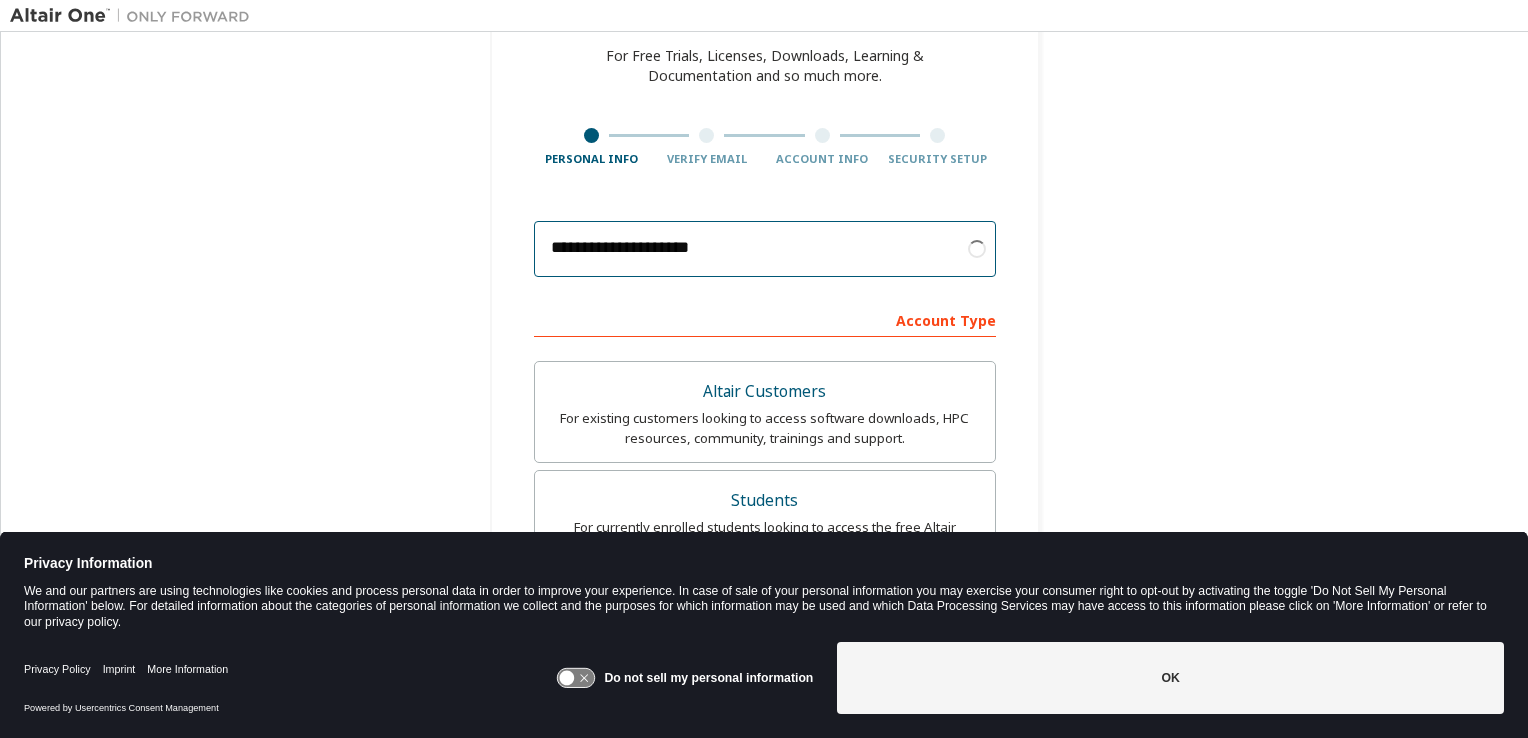 type on "**********" 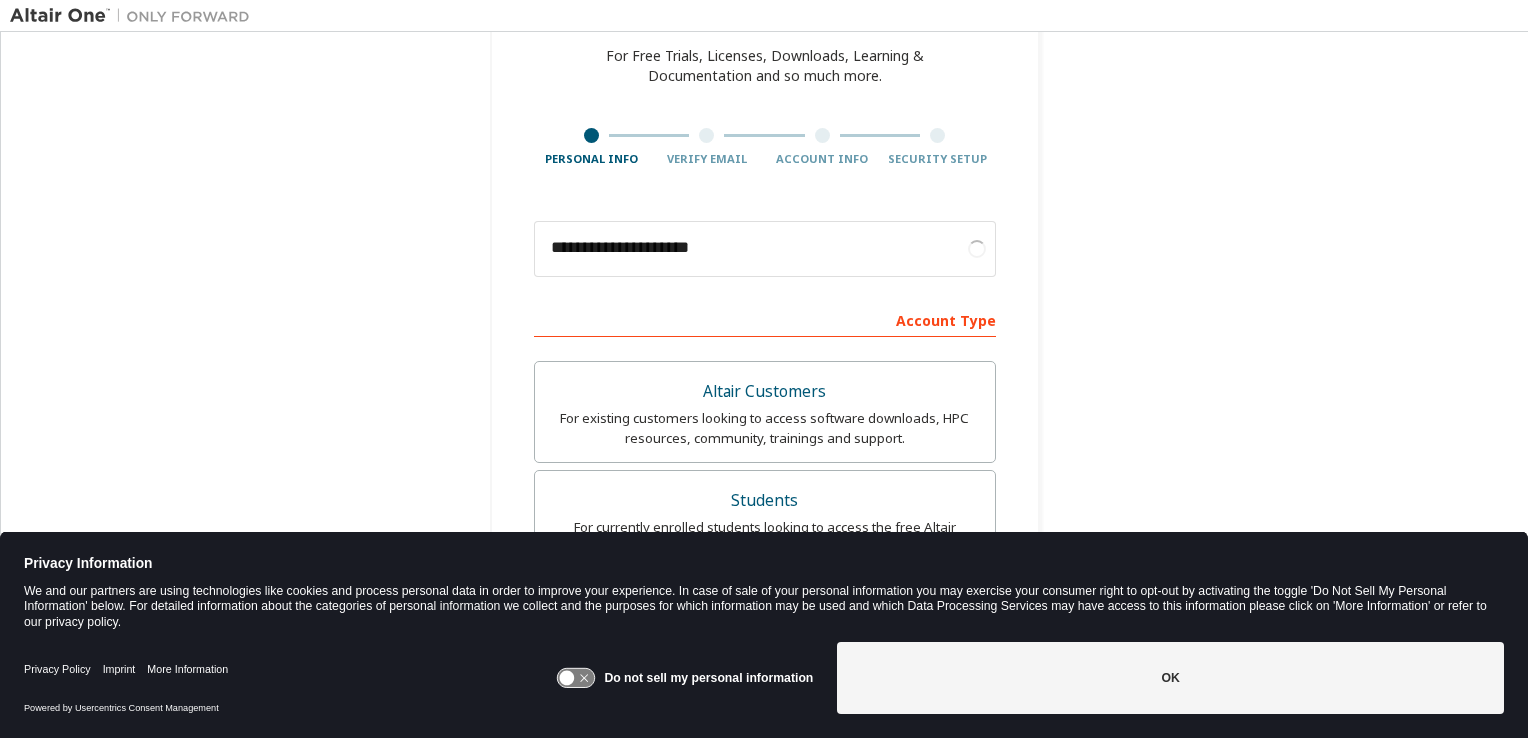click on "**********" at bounding box center [764, 549] 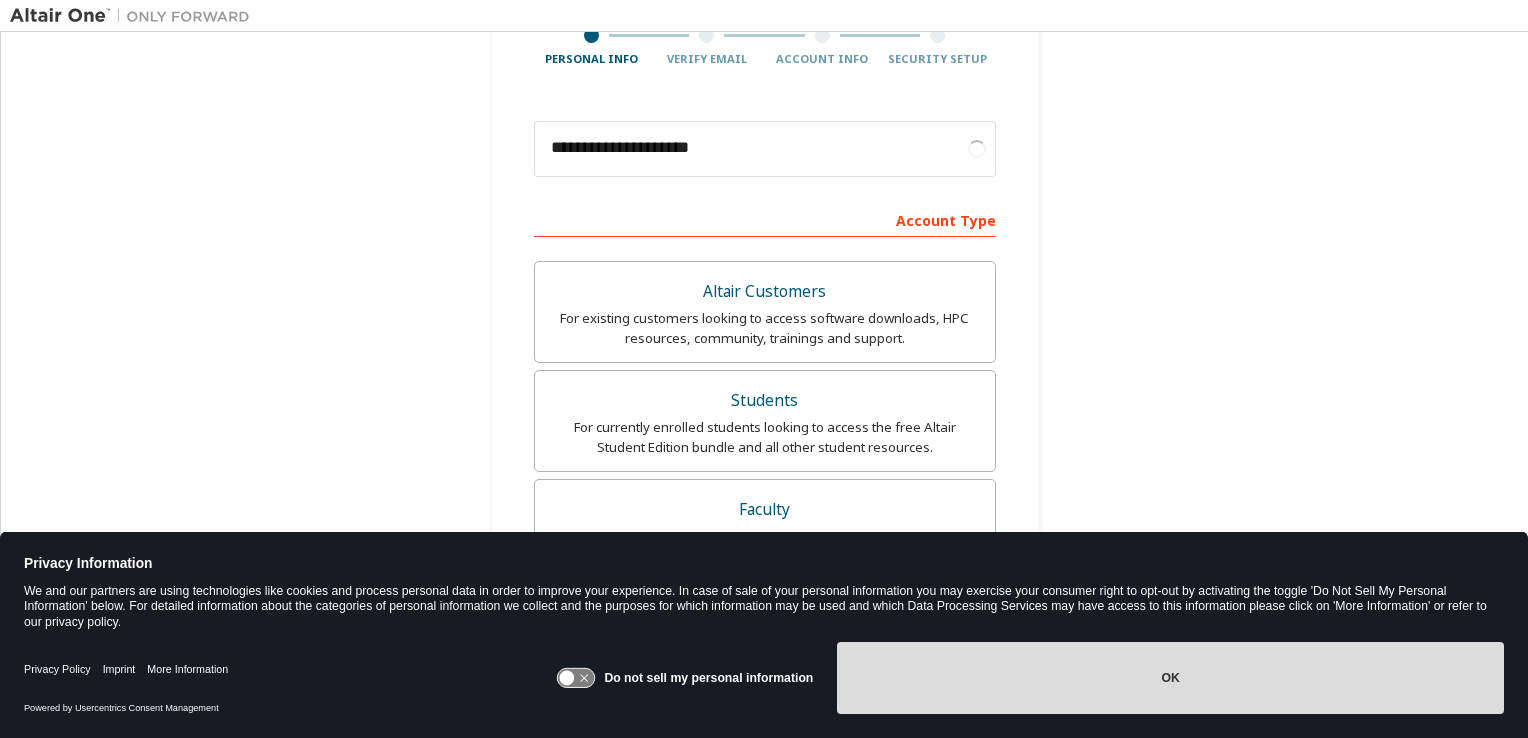 click on "OK" at bounding box center [1170, 678] 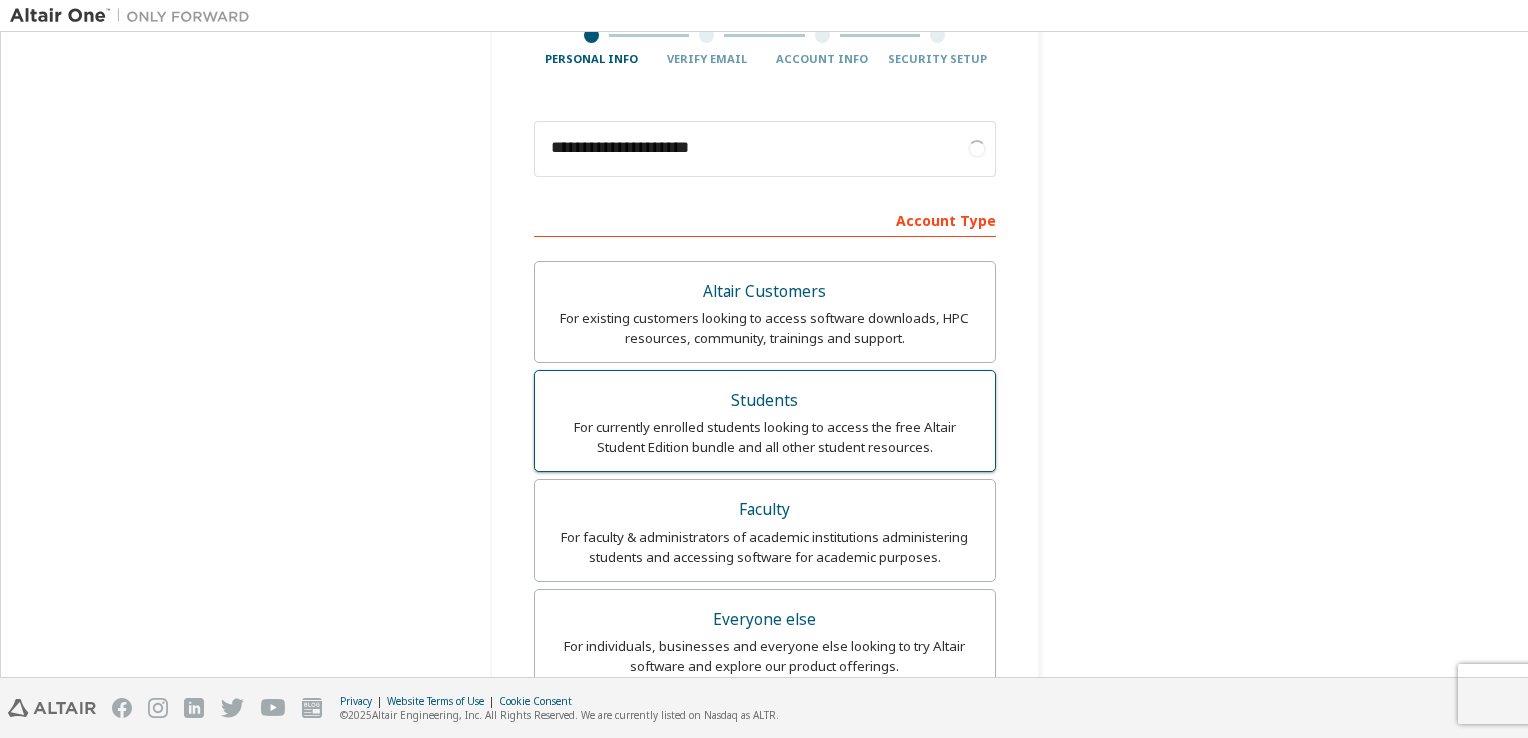 click on "For currently enrolled students looking to access the free Altair Student Edition bundle and all other student resources." at bounding box center (765, 437) 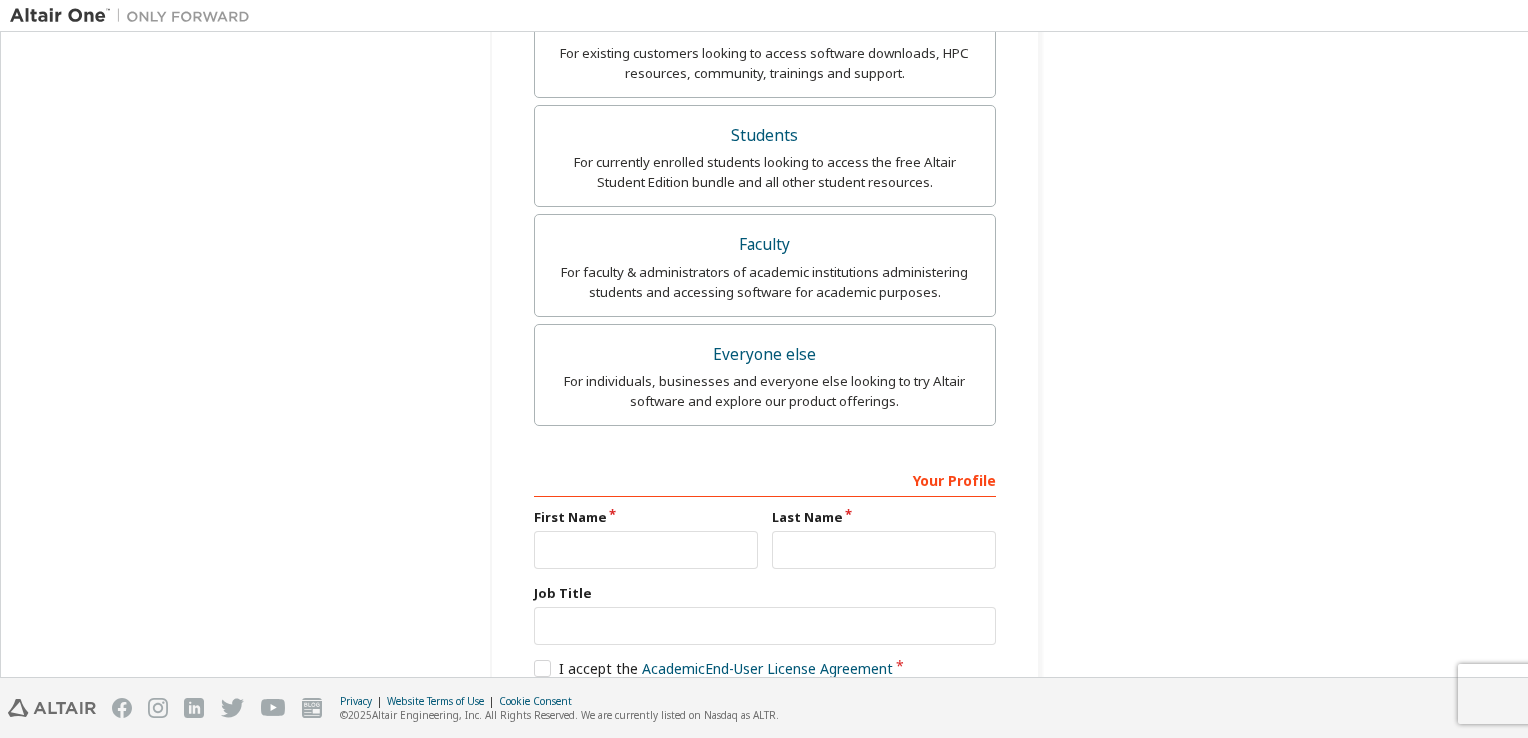 scroll, scrollTop: 500, scrollLeft: 0, axis: vertical 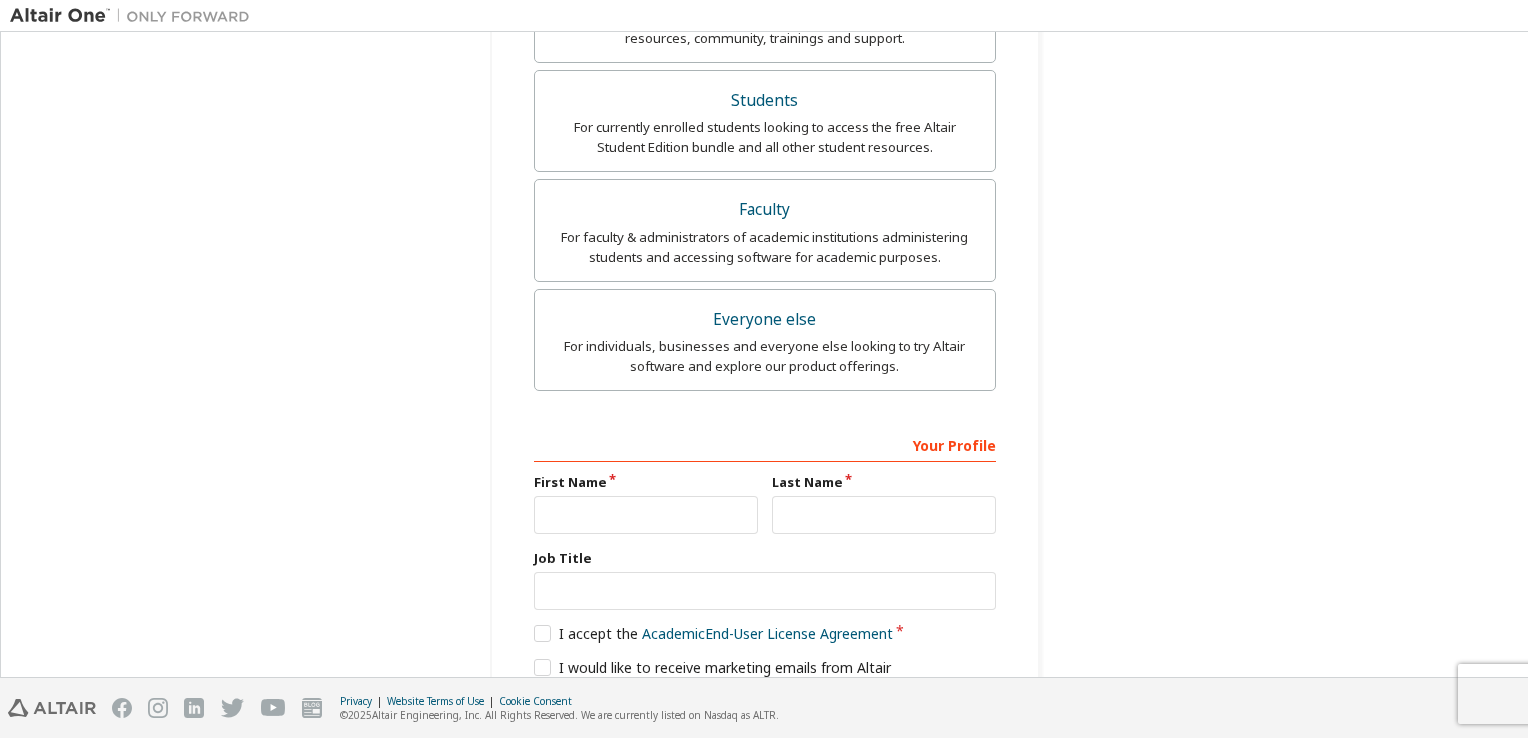 click on "First Name" at bounding box center (646, 482) 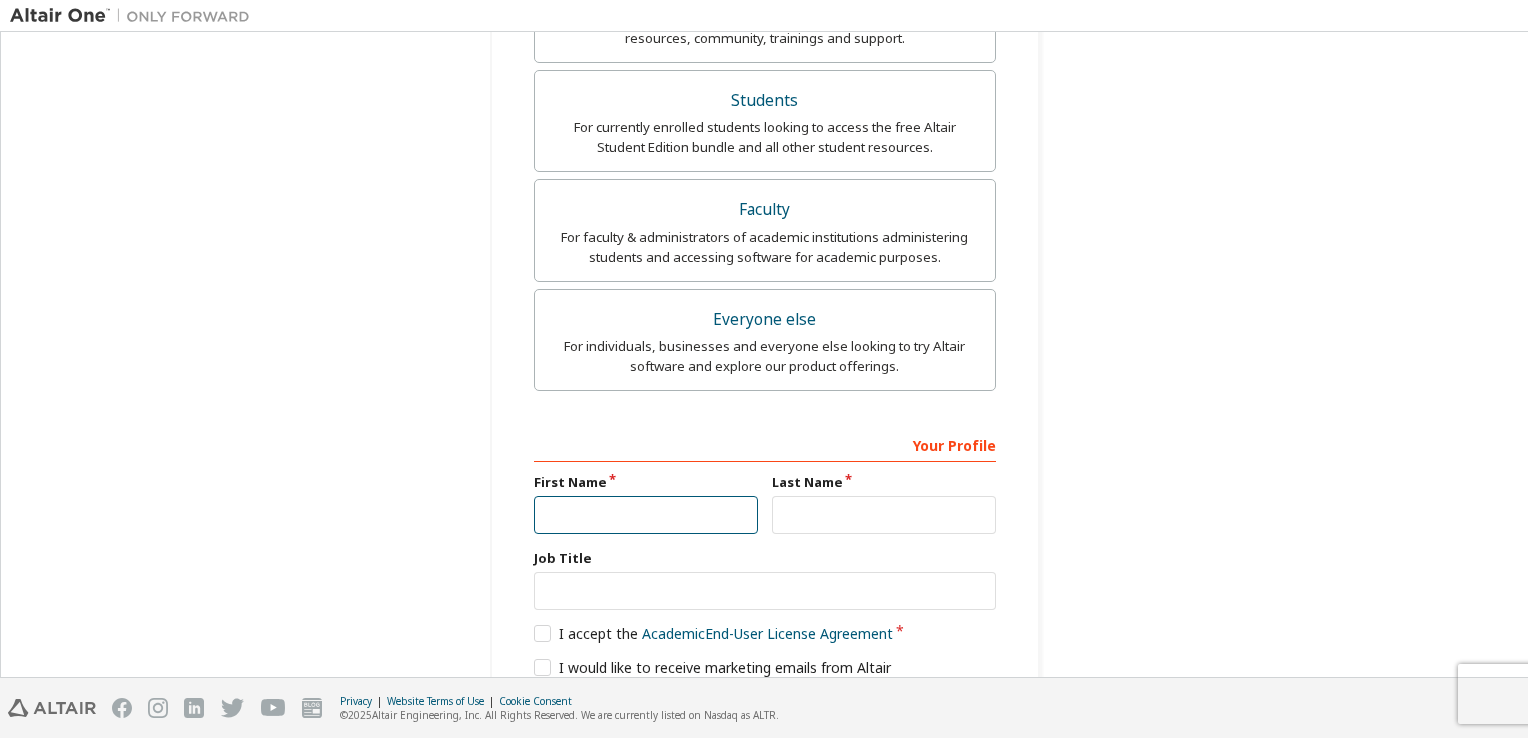 click at bounding box center [646, 515] 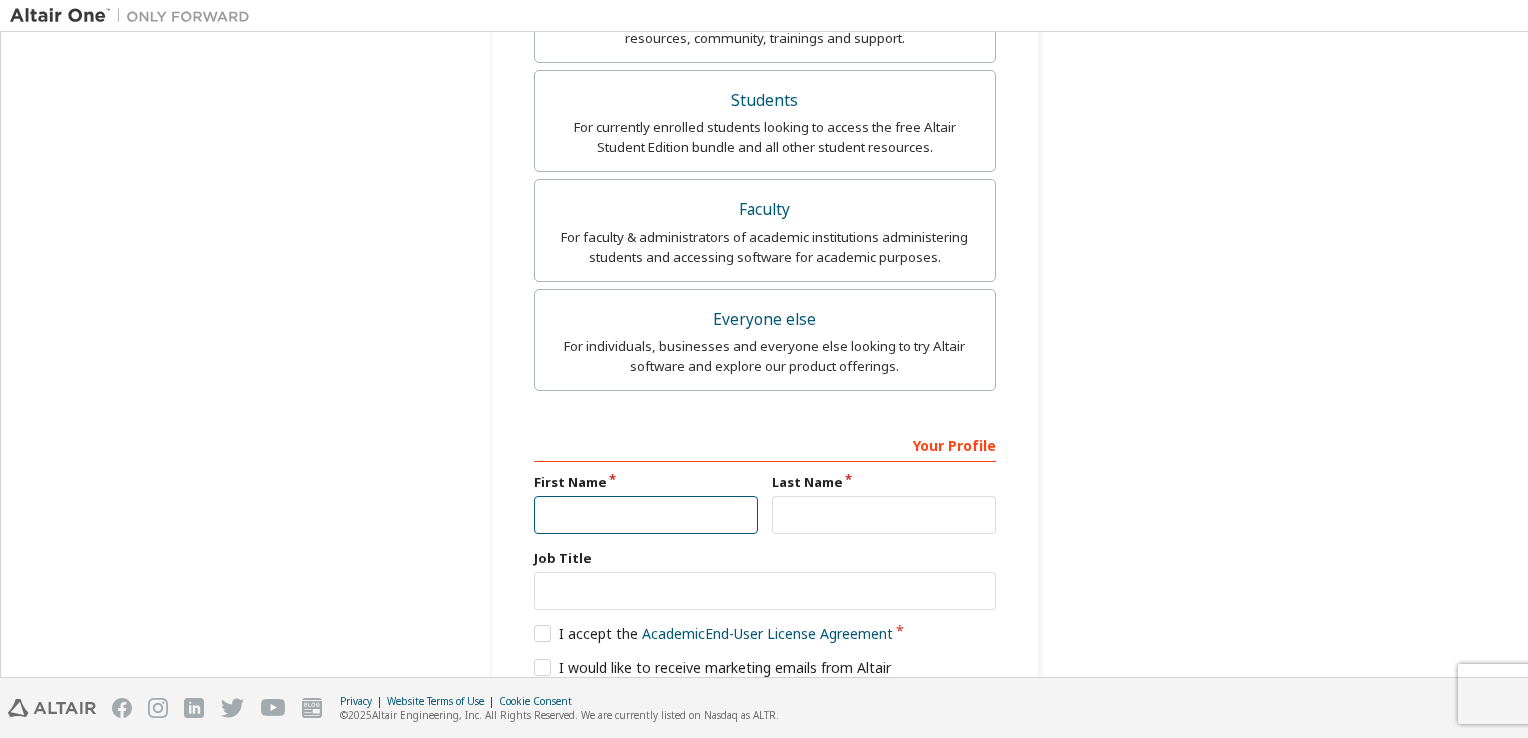 type on "******" 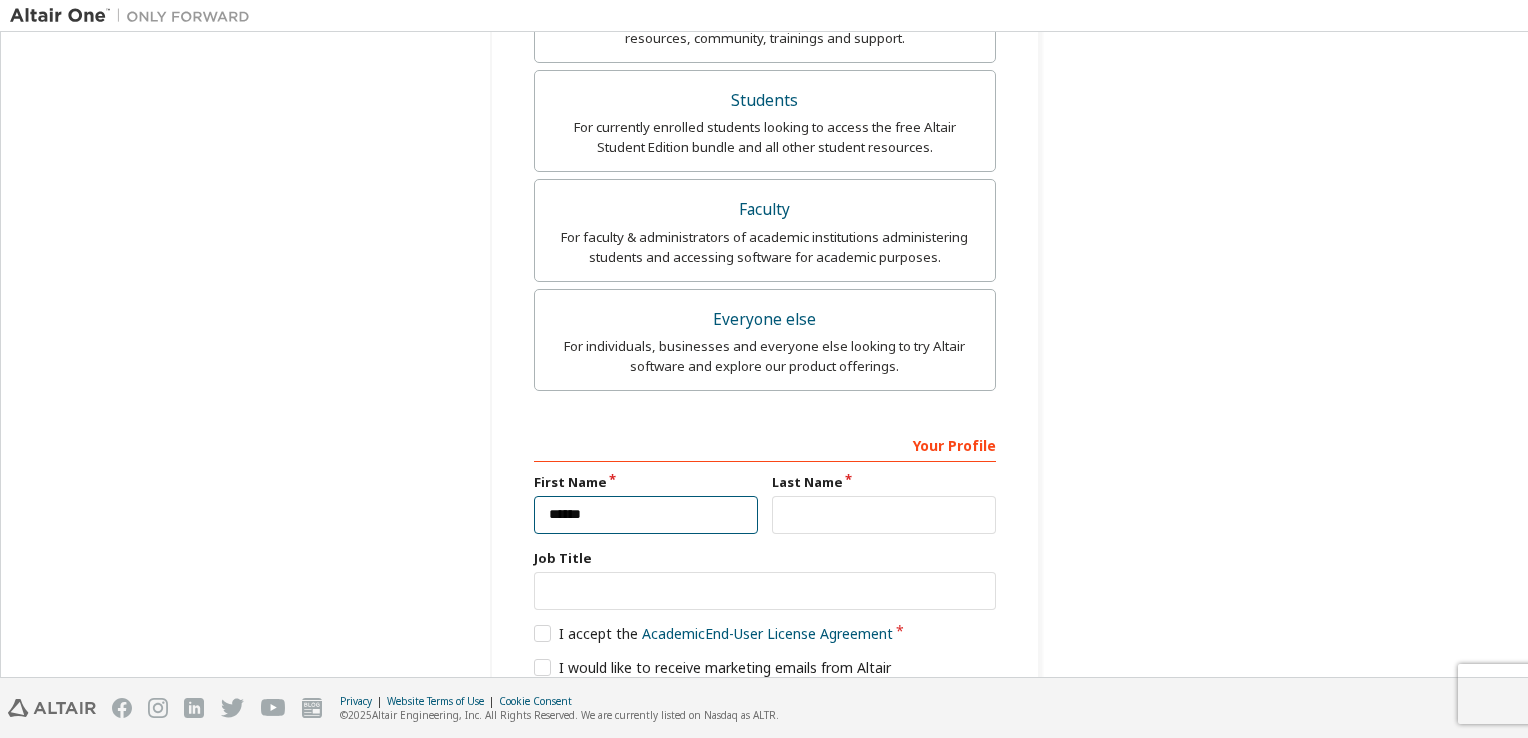 type on "******" 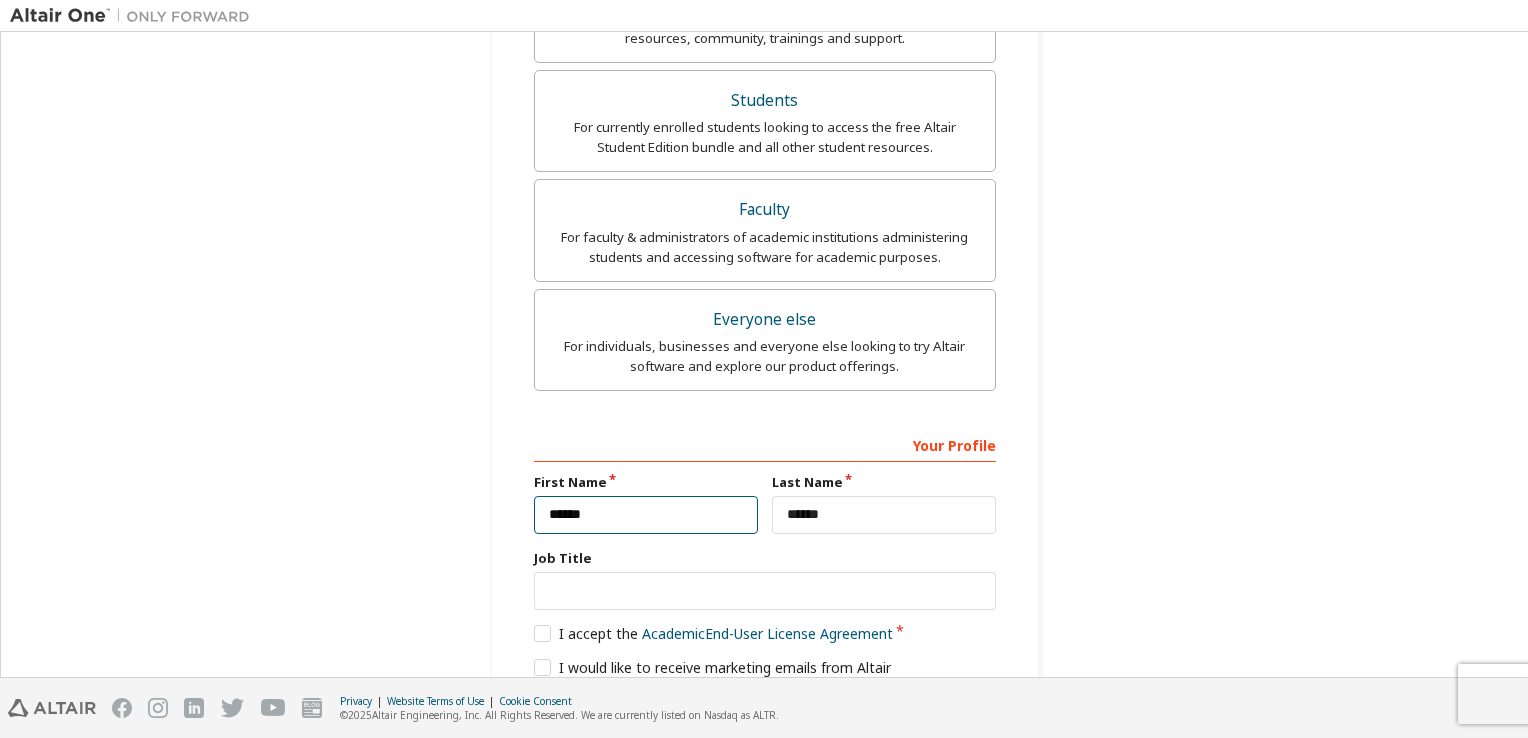 click on "******" at bounding box center [646, 515] 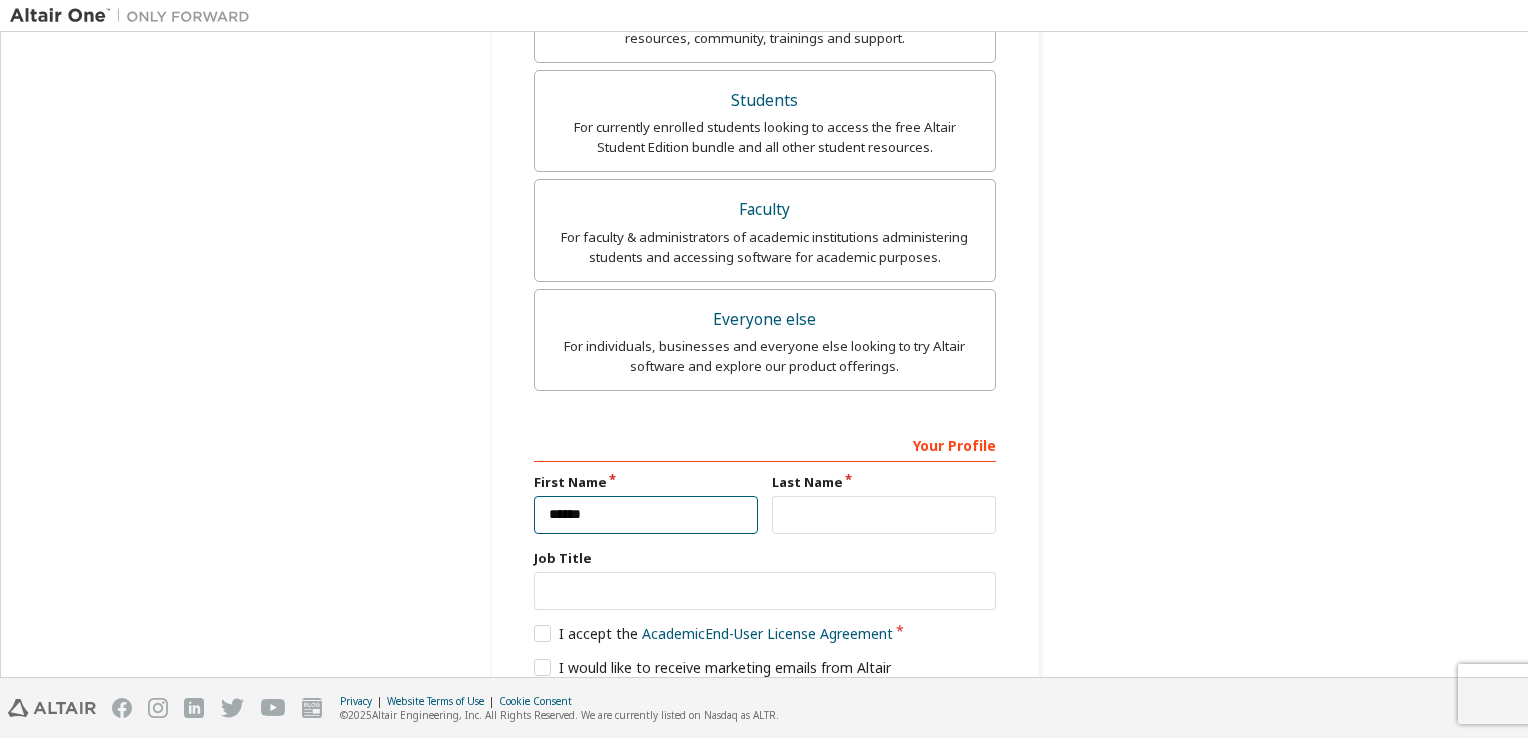 type on "******" 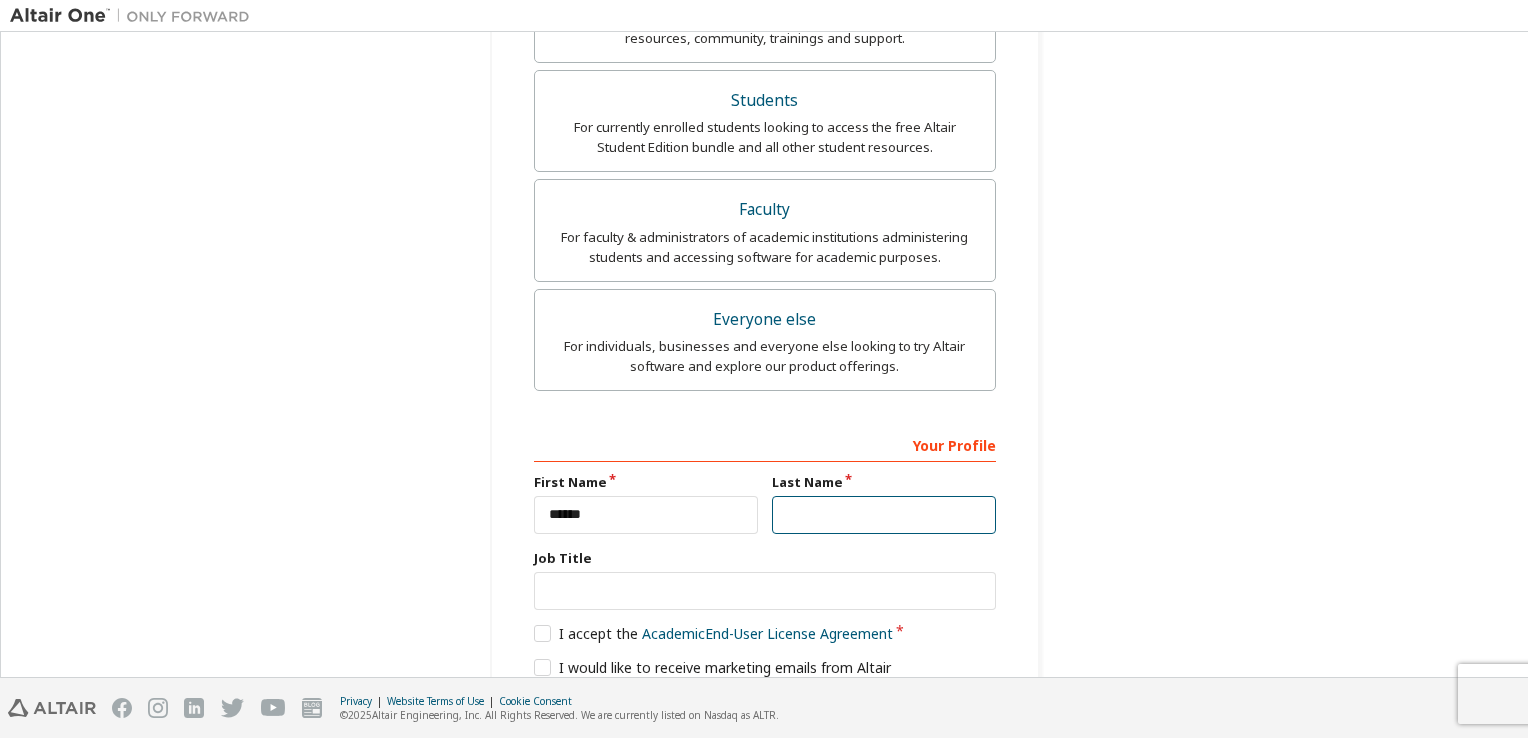 click at bounding box center (884, 515) 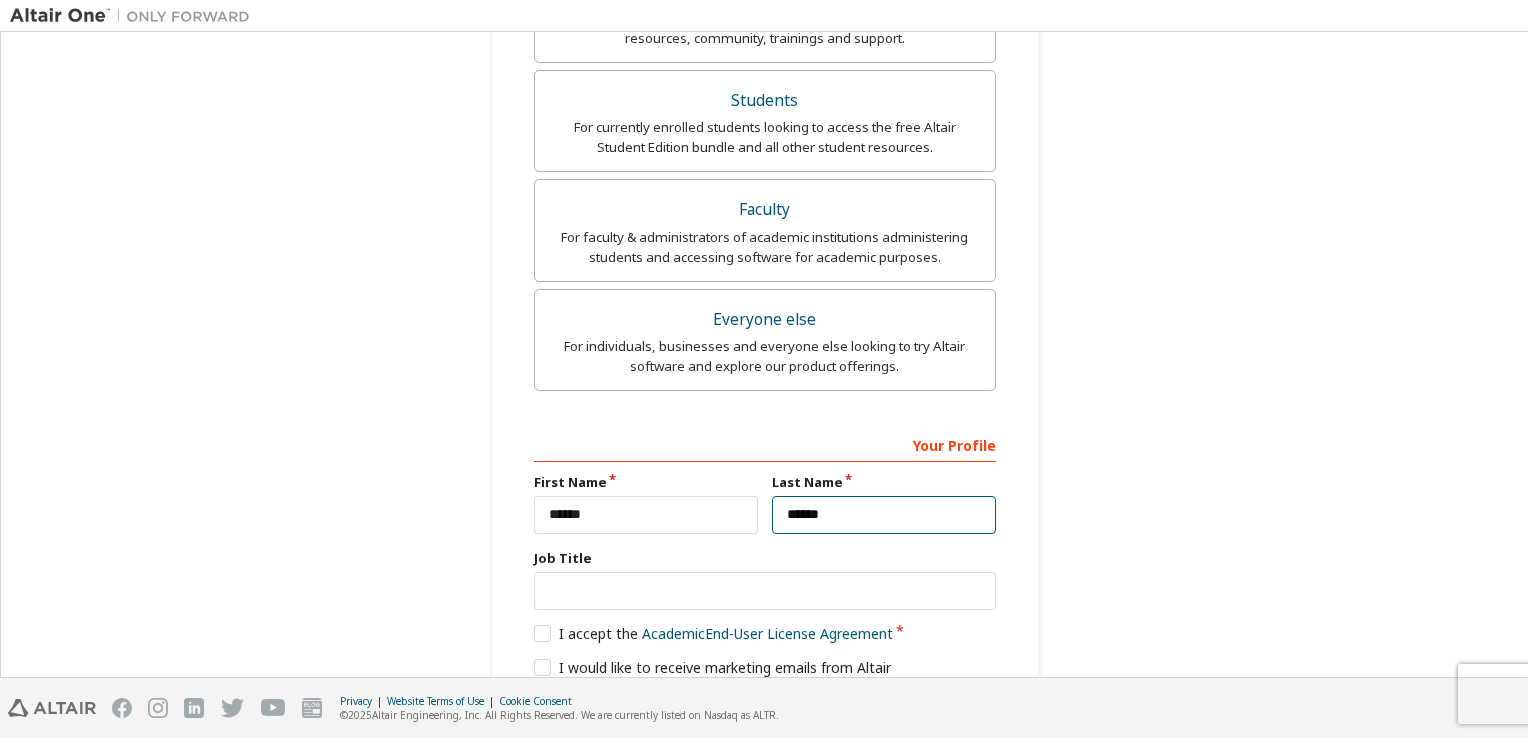 type on "******" 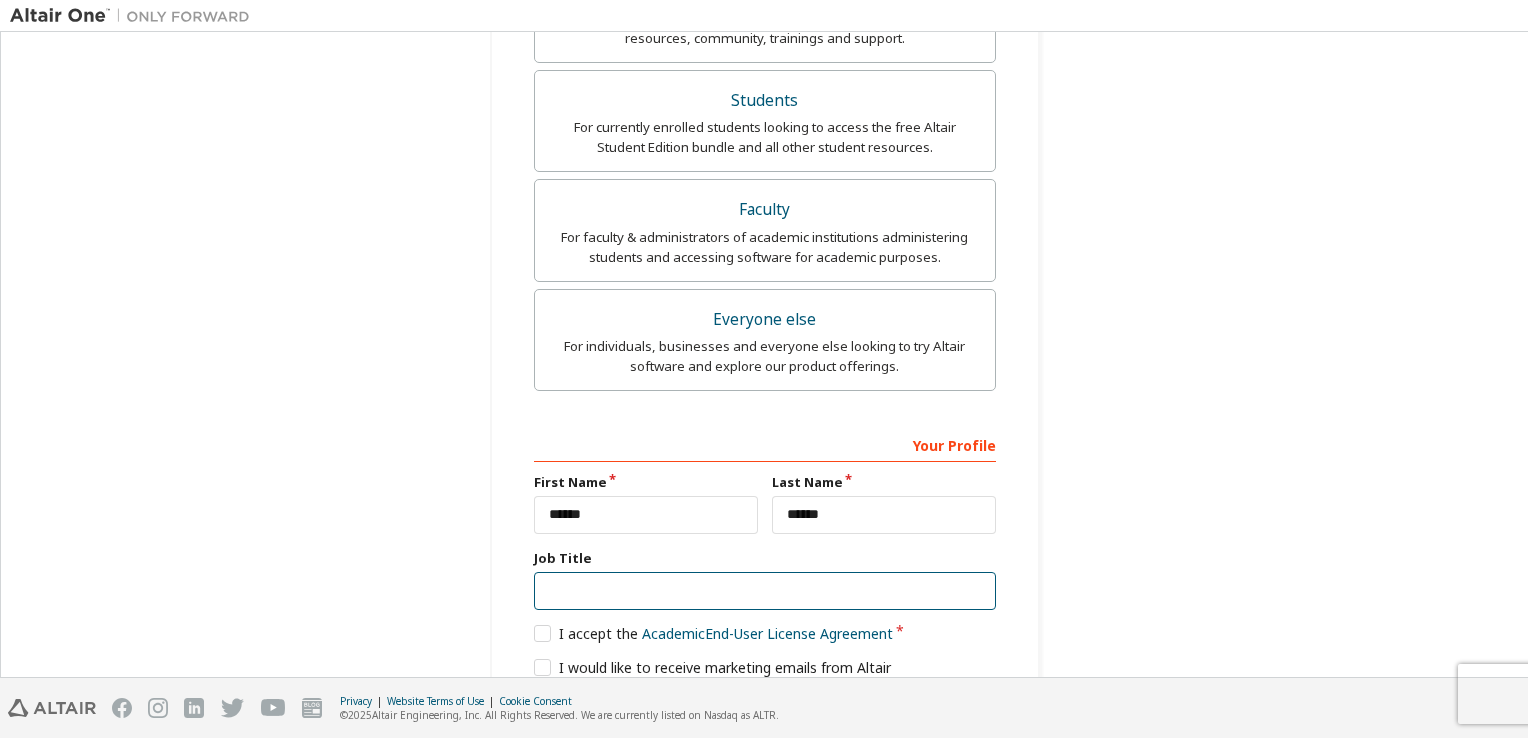 click at bounding box center (765, 591) 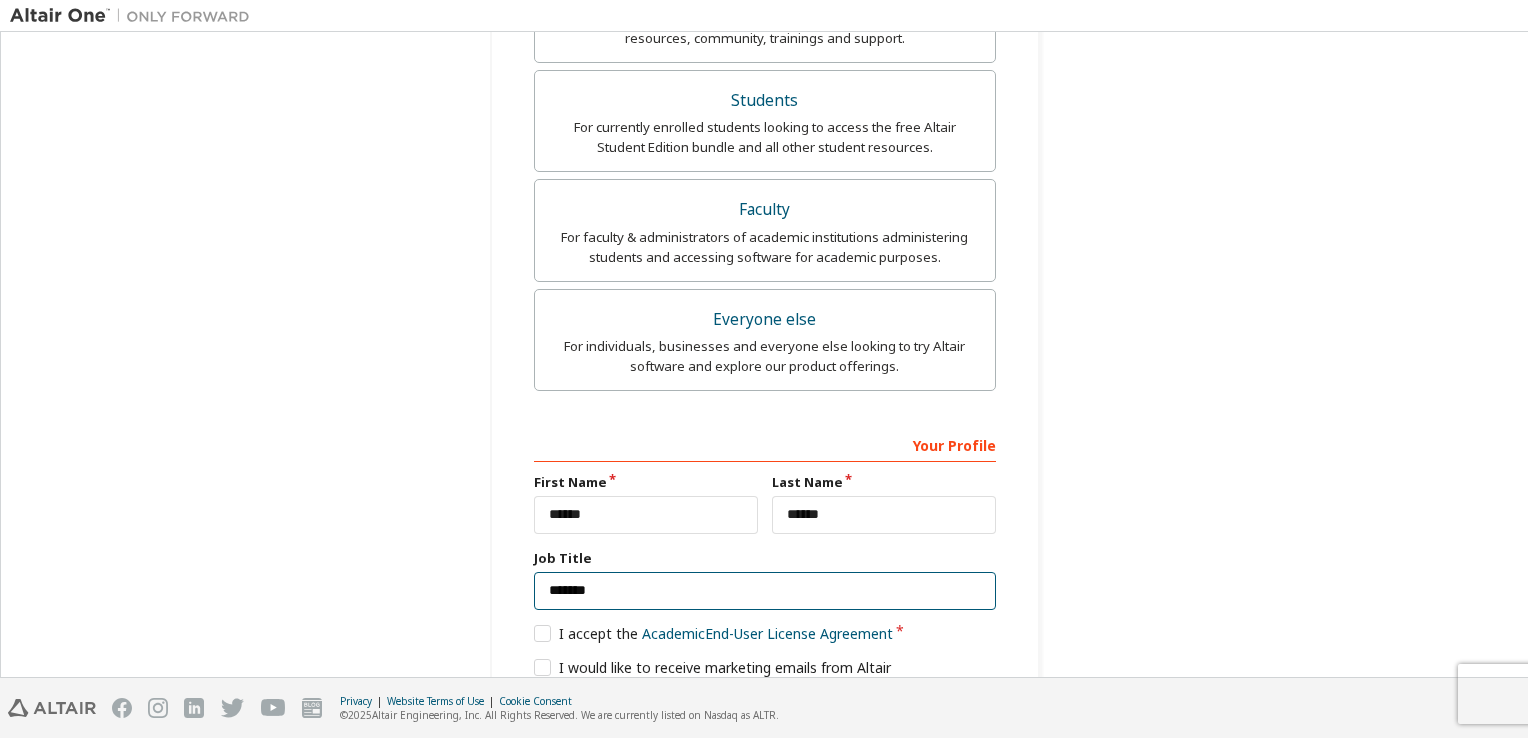 type on "*******" 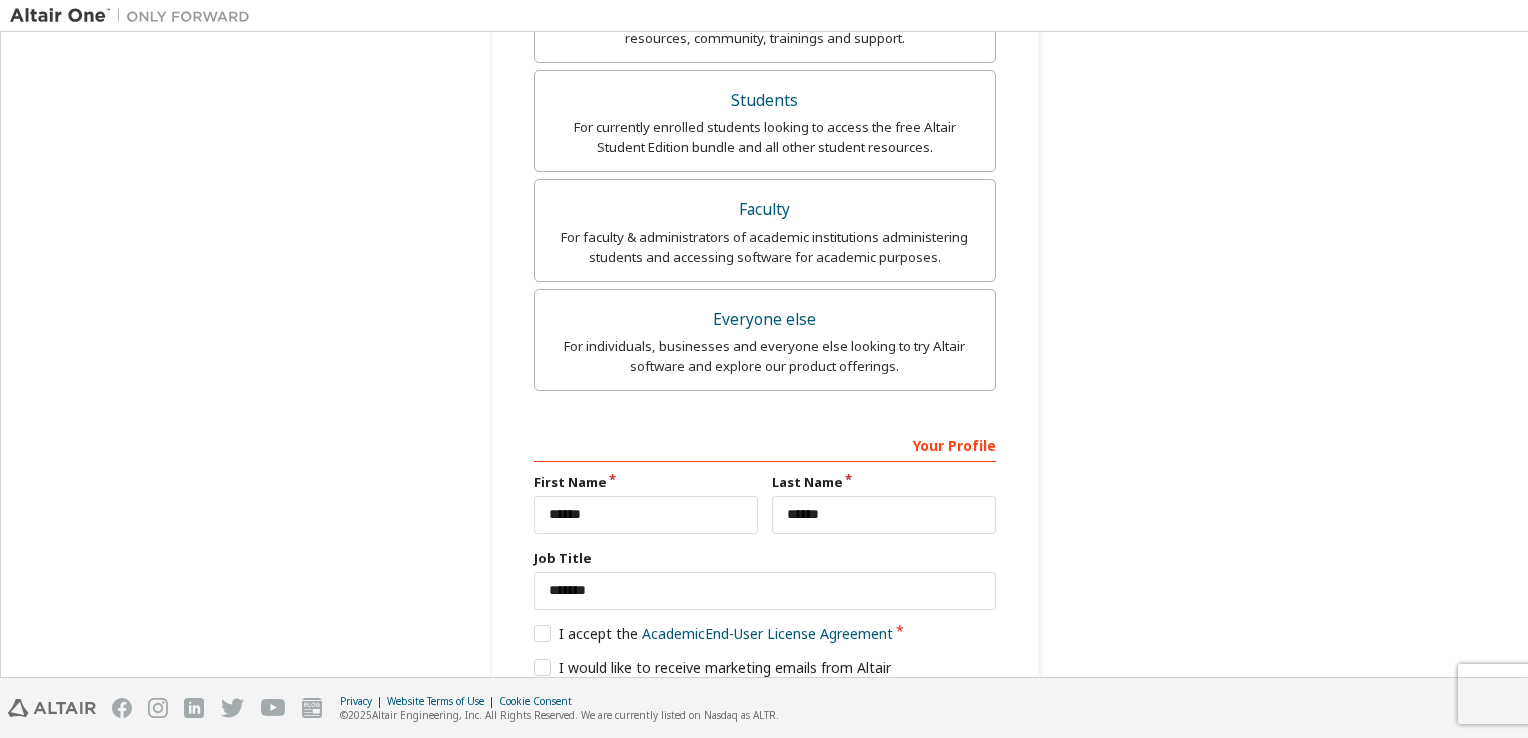 click on "**********" at bounding box center [764, 149] 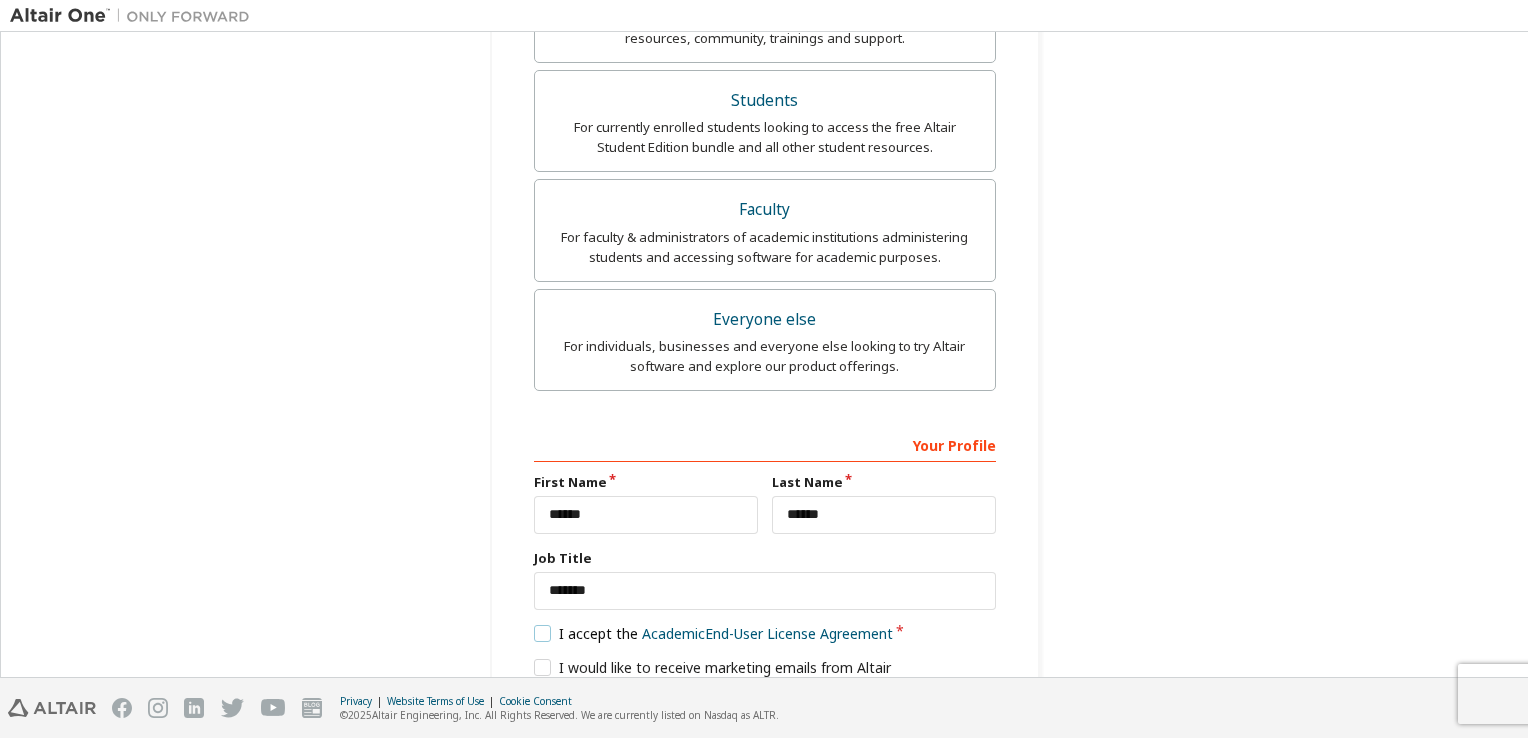 click on "I accept the   Academic   End-User License Agreement" at bounding box center [714, 633] 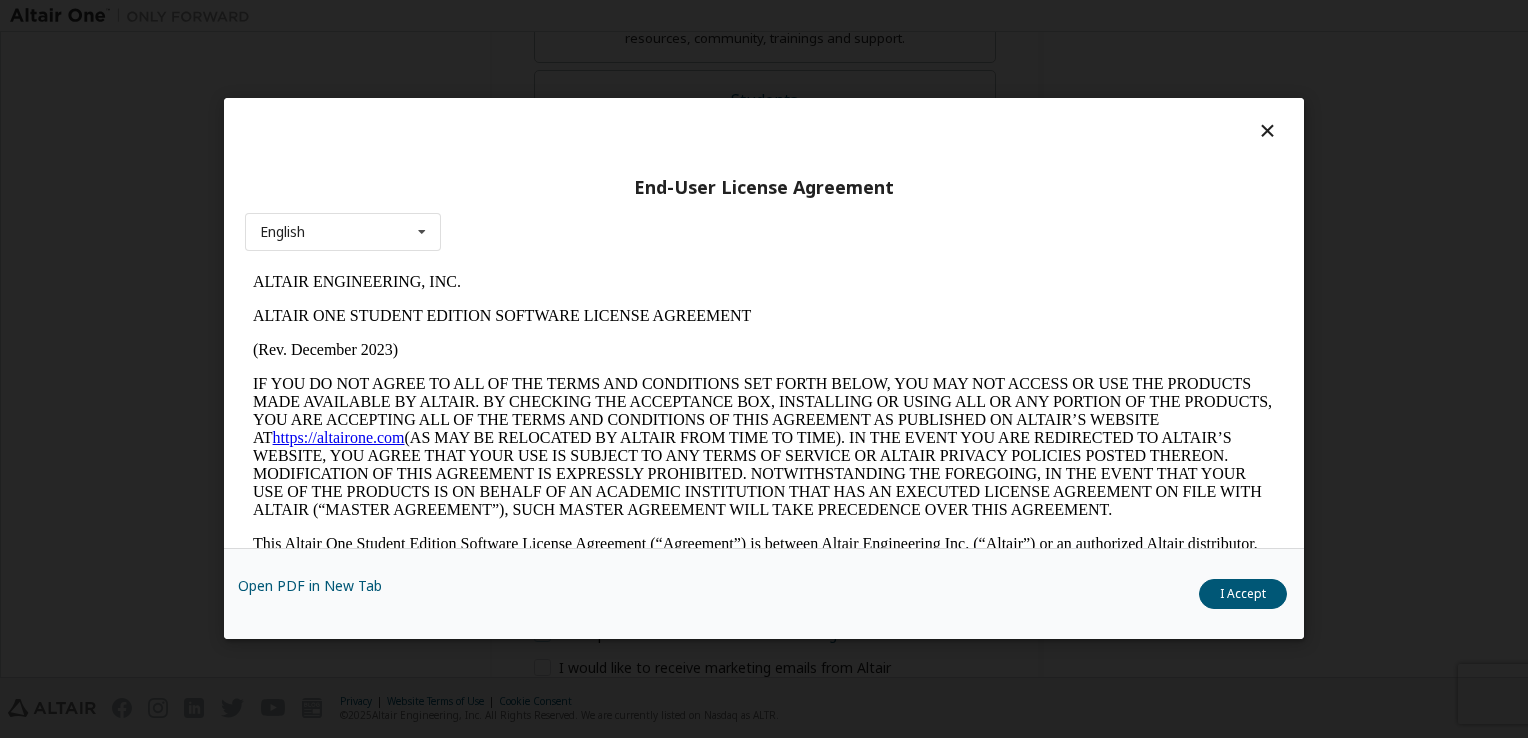 scroll, scrollTop: 0, scrollLeft: 0, axis: both 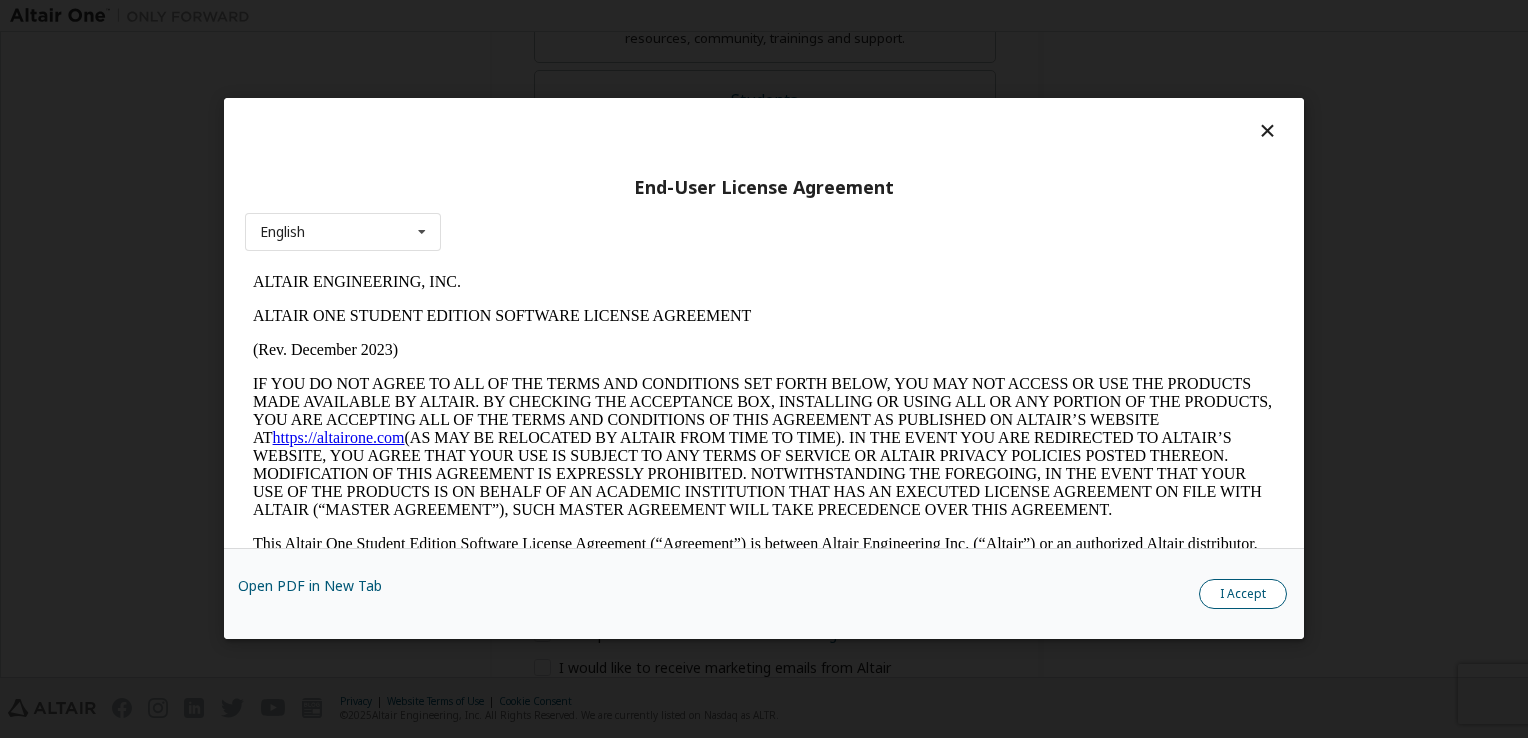 click on "I Accept" at bounding box center (1243, 595) 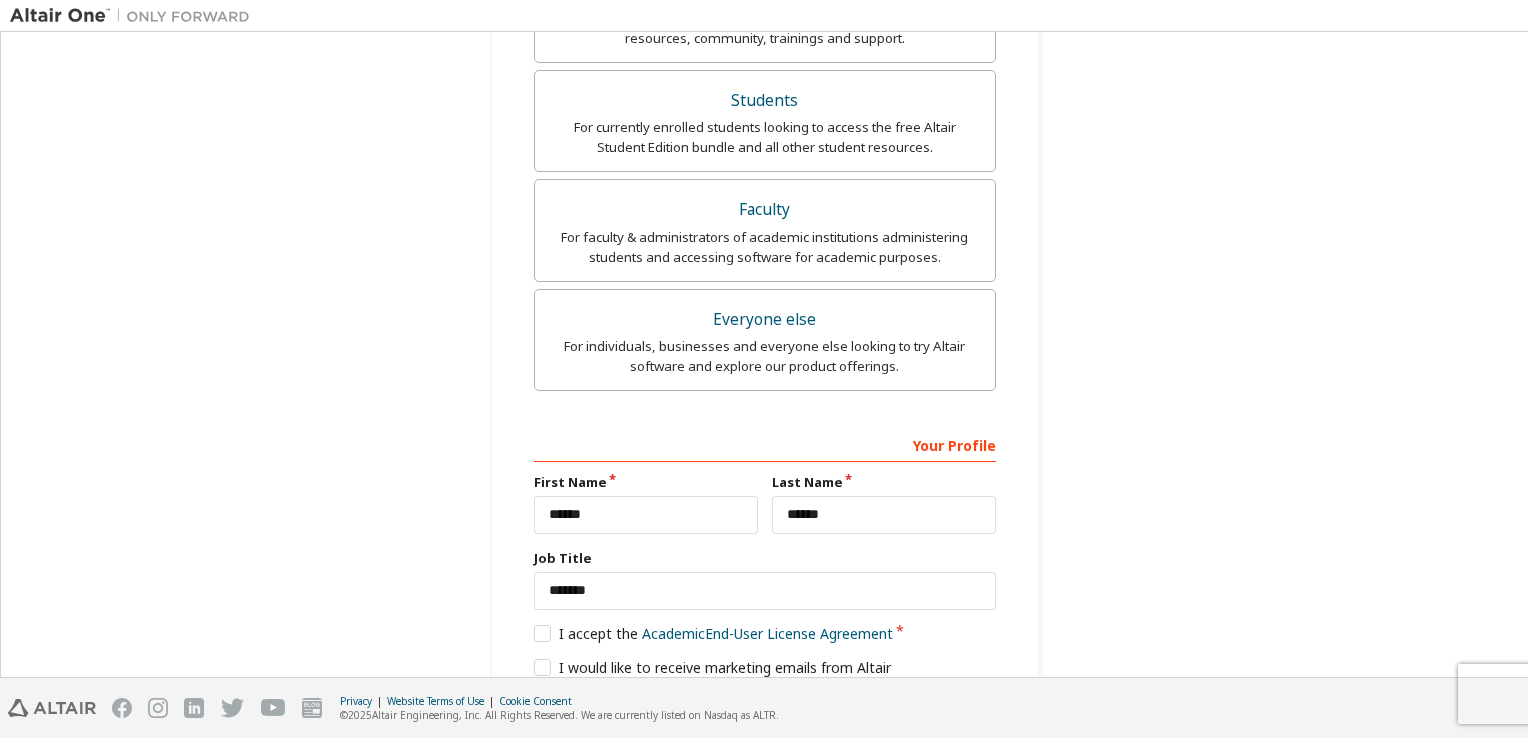 scroll, scrollTop: 585, scrollLeft: 0, axis: vertical 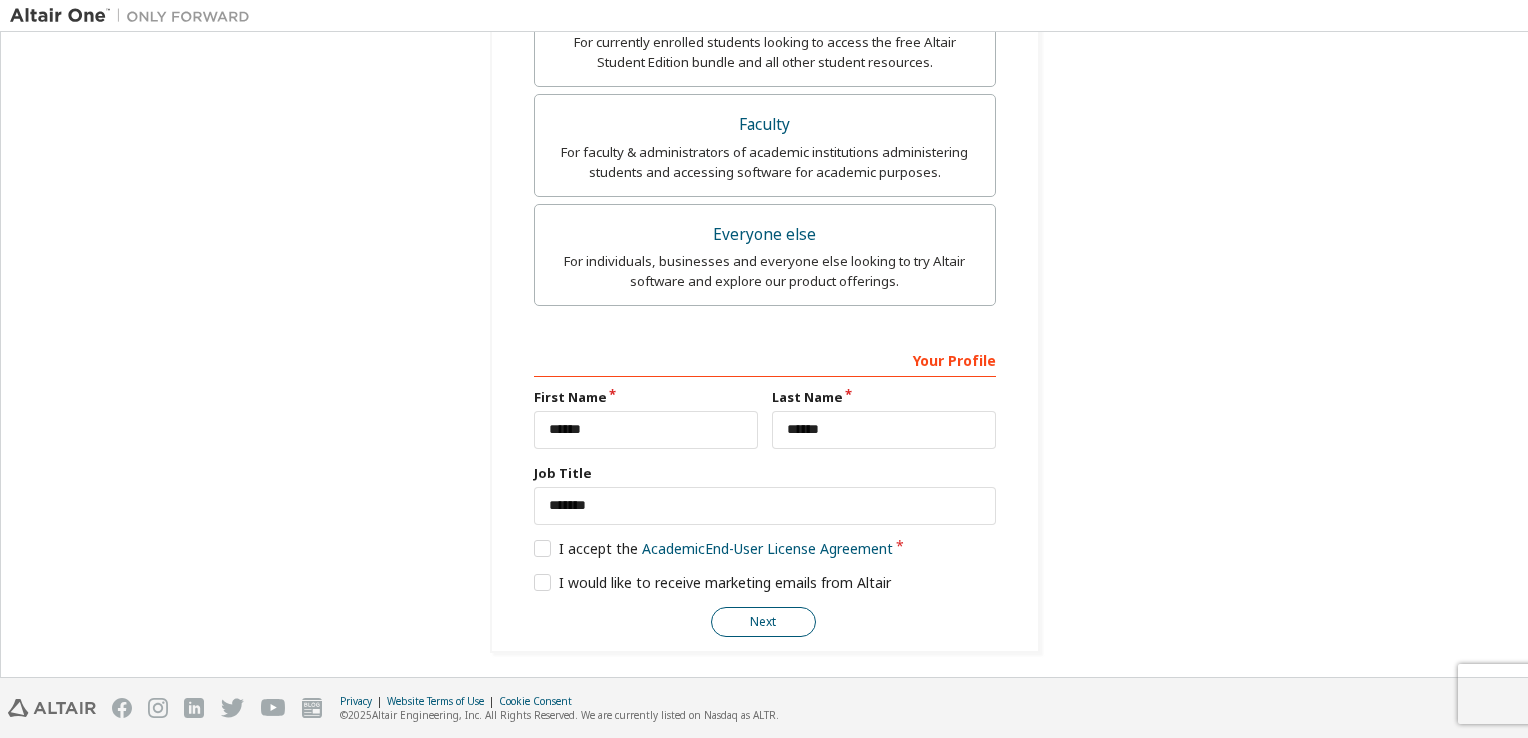 click on "Next" at bounding box center [763, 622] 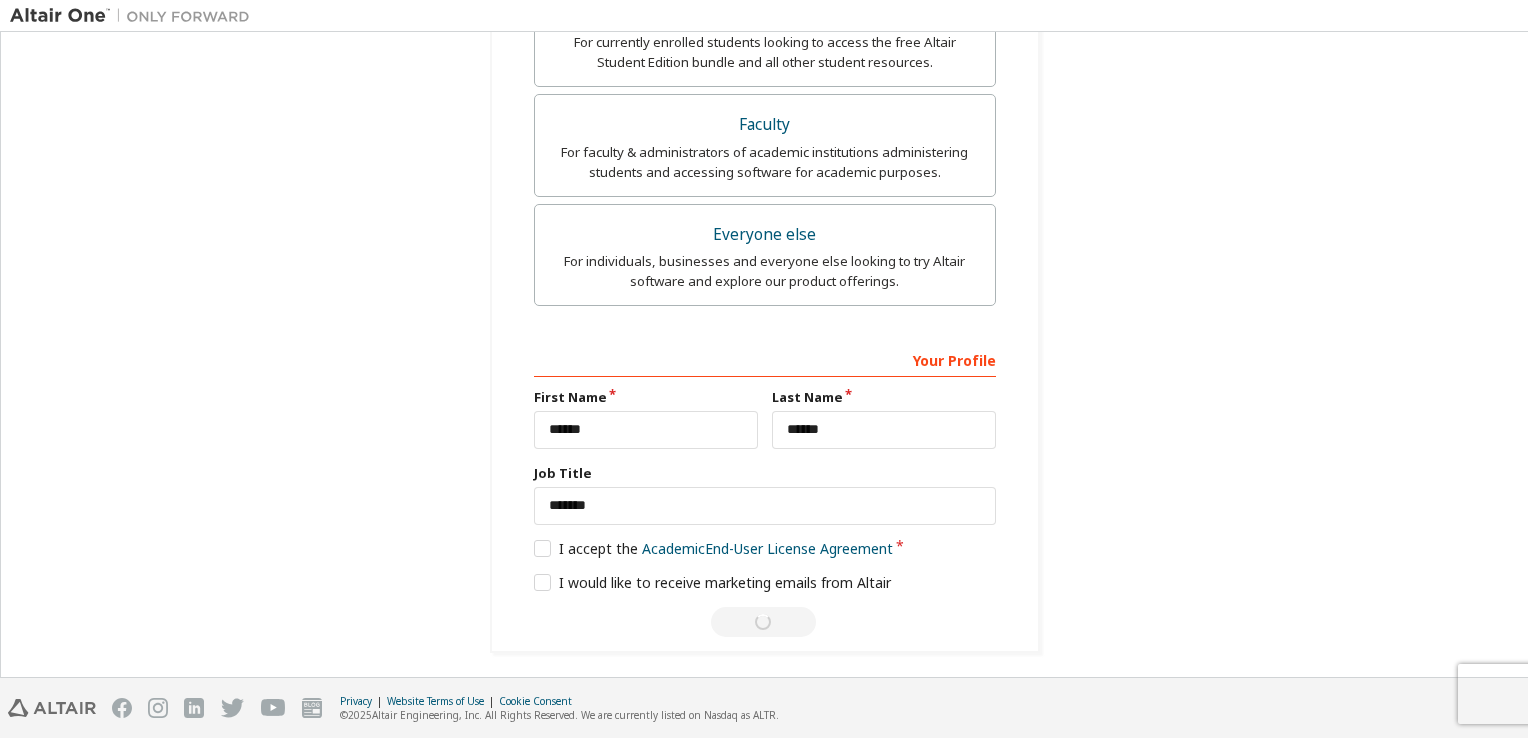 scroll, scrollTop: 0, scrollLeft: 0, axis: both 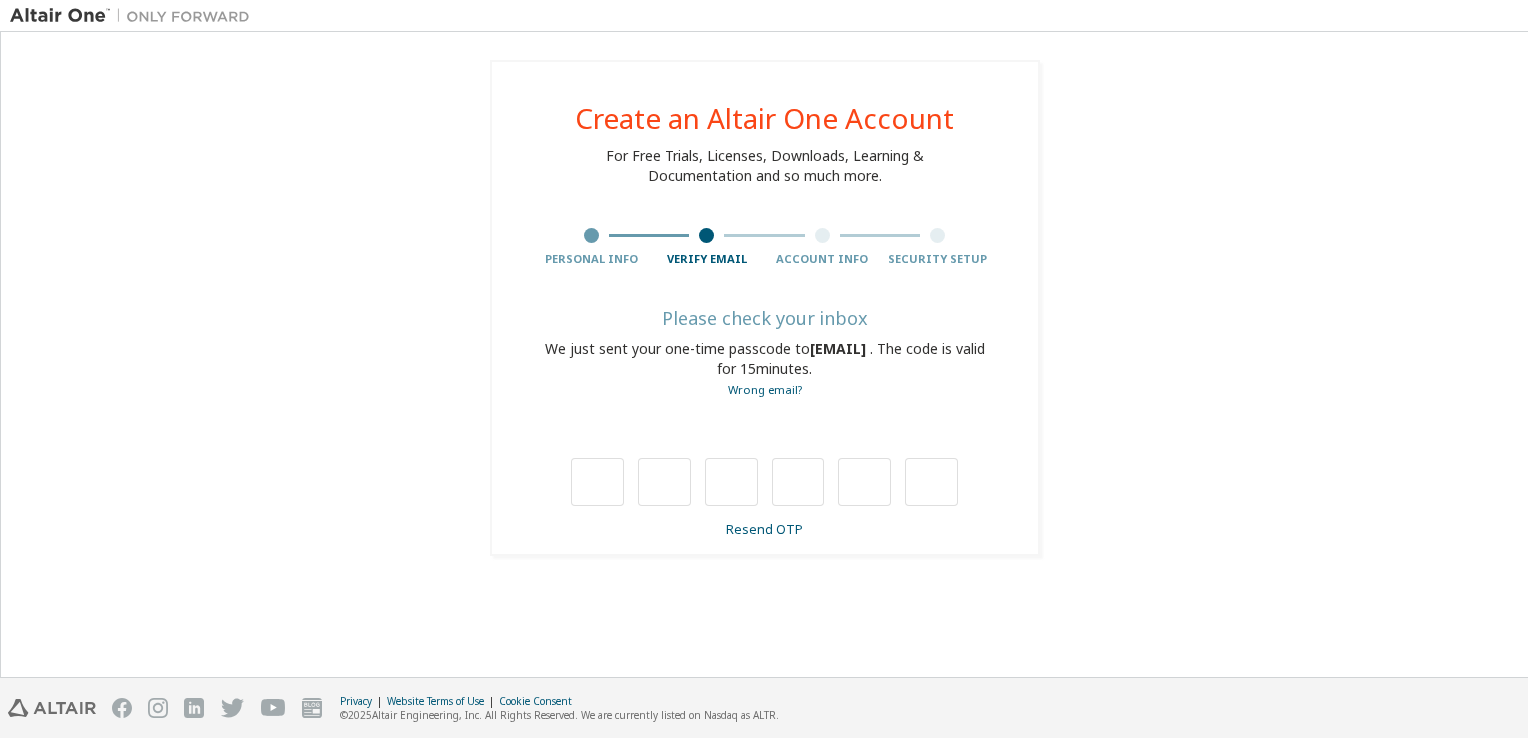 type on "*" 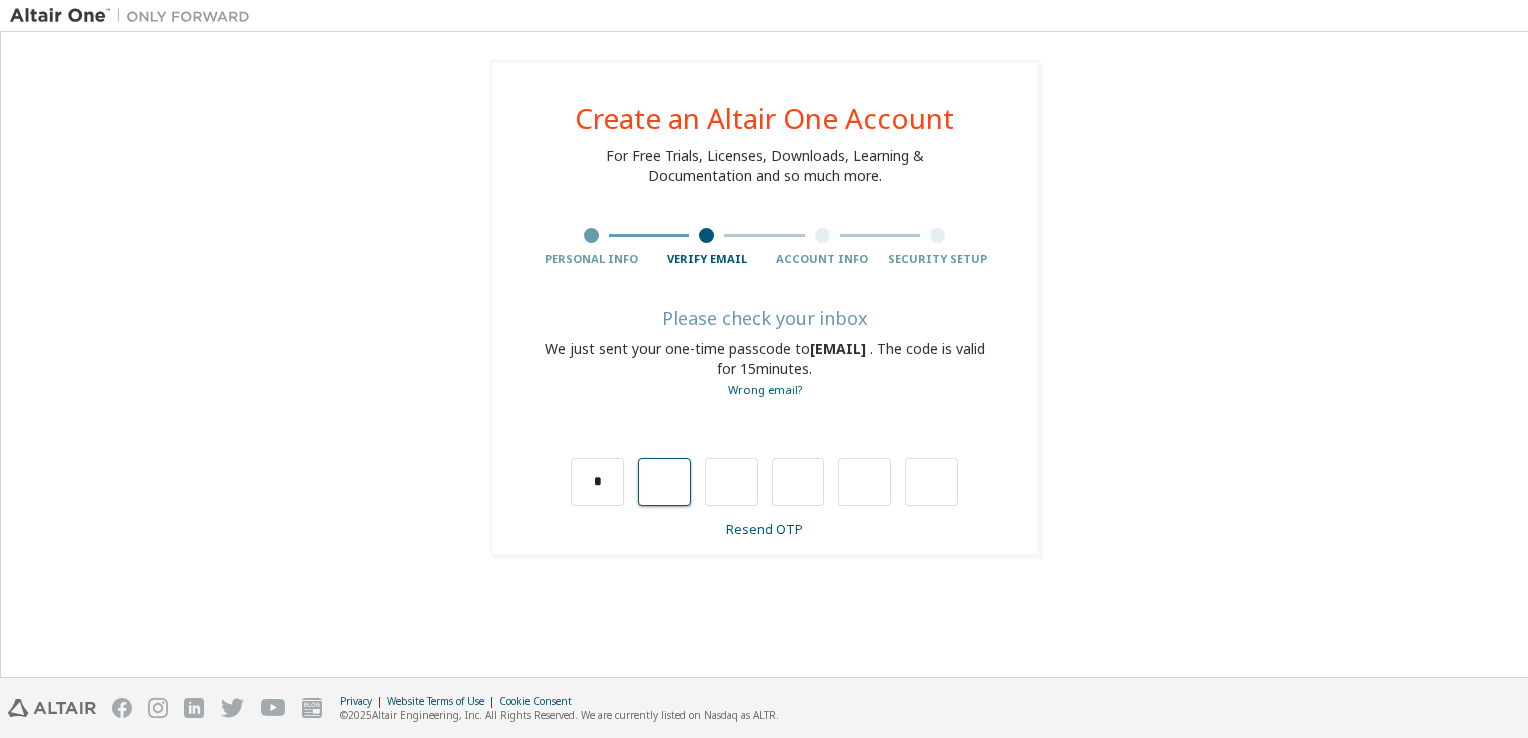 type on "*" 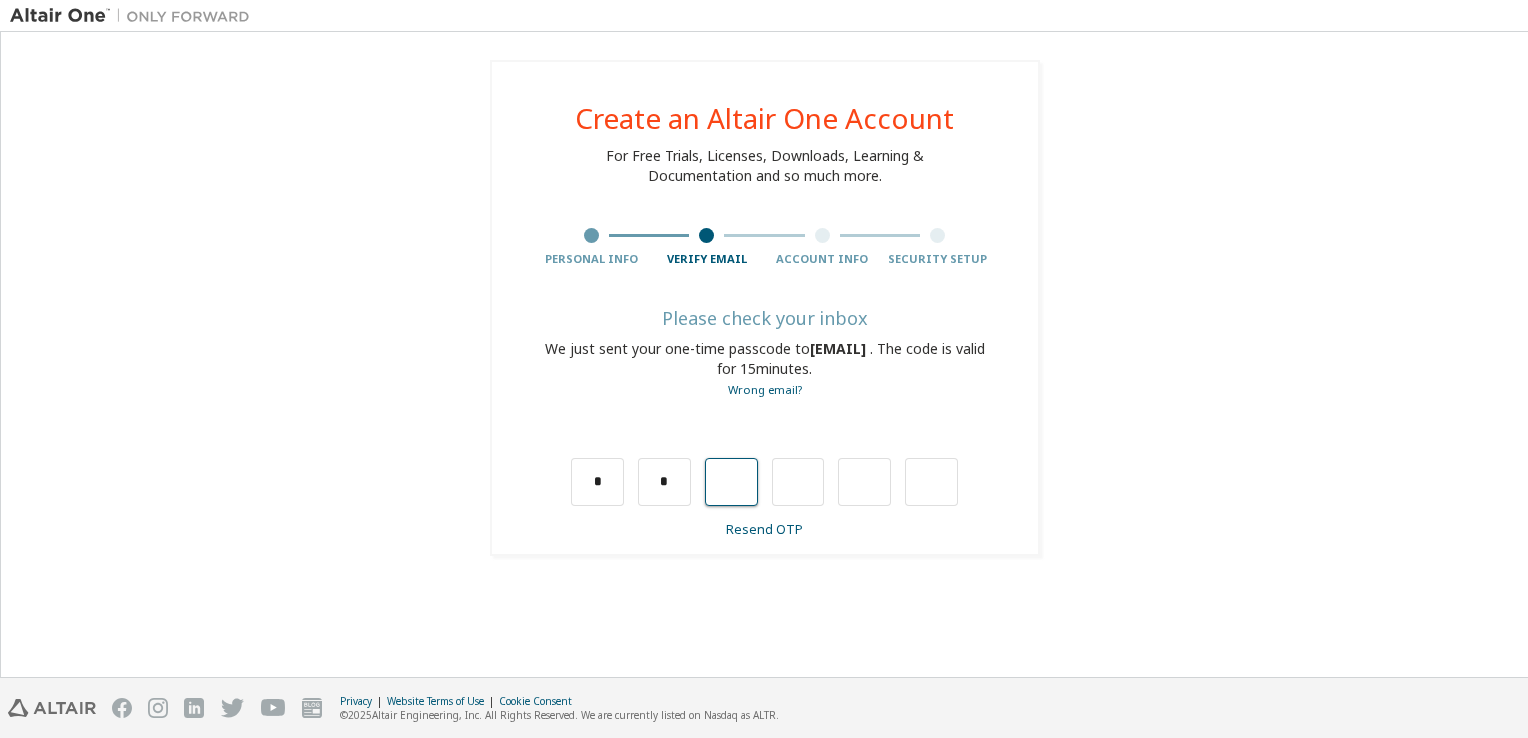 type on "*" 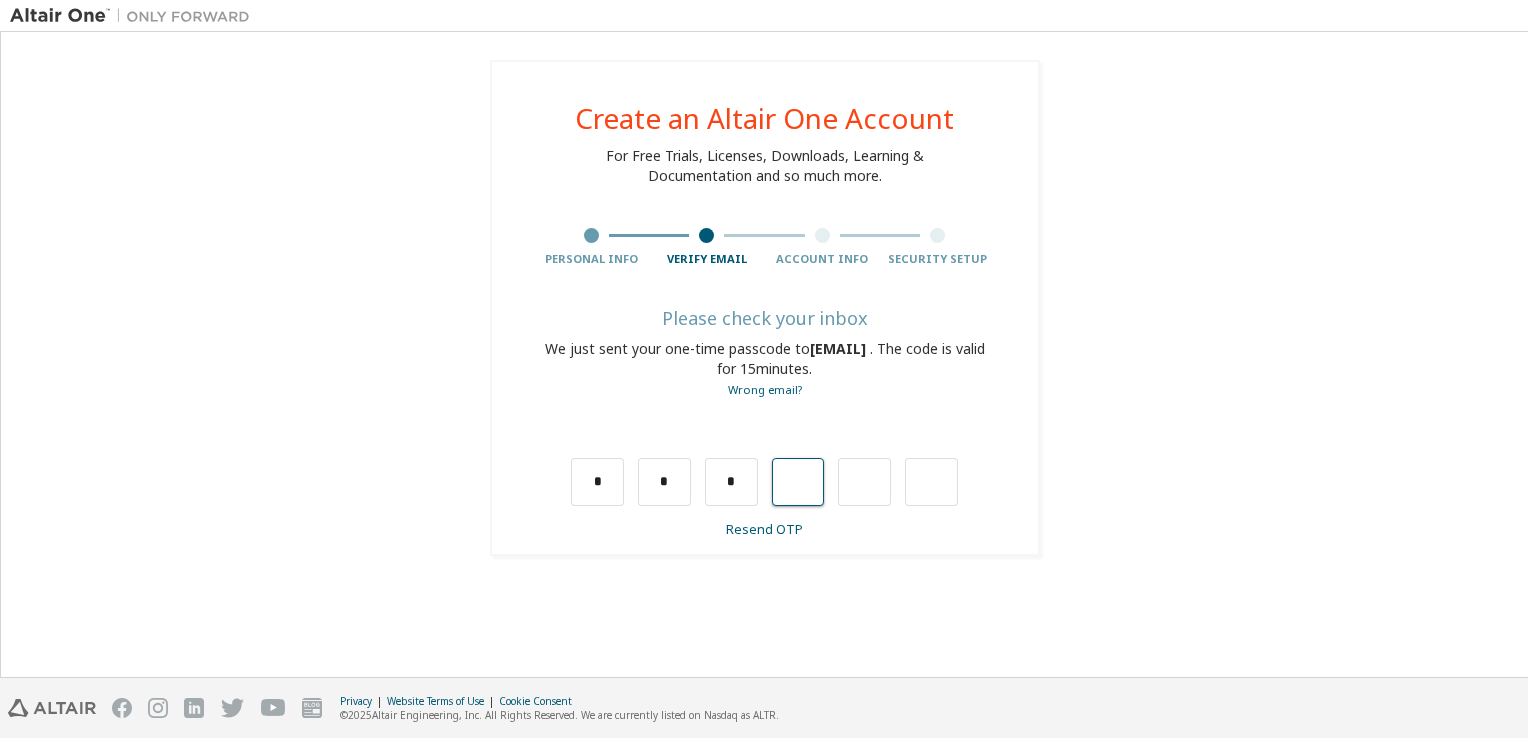 type on "*" 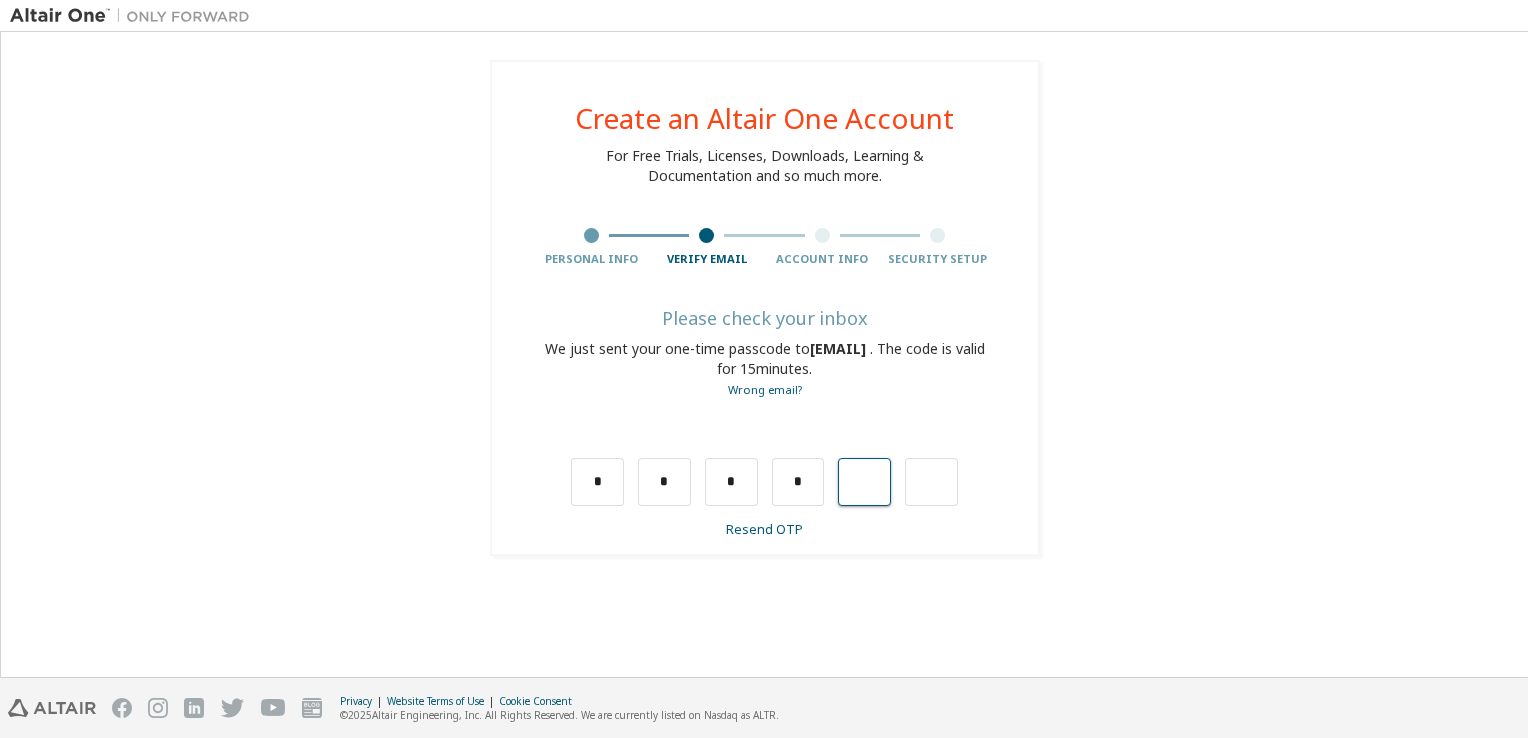 type on "*" 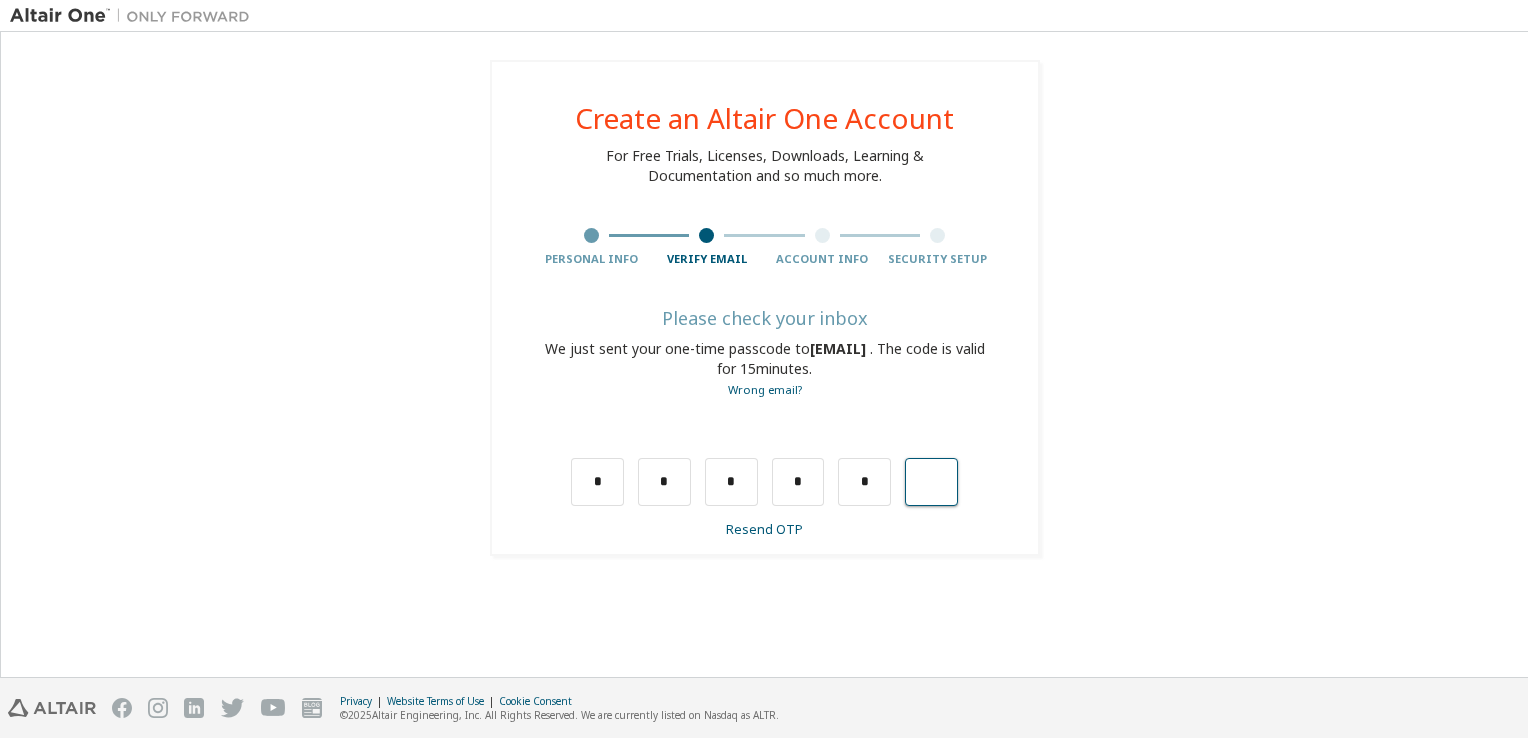type on "*" 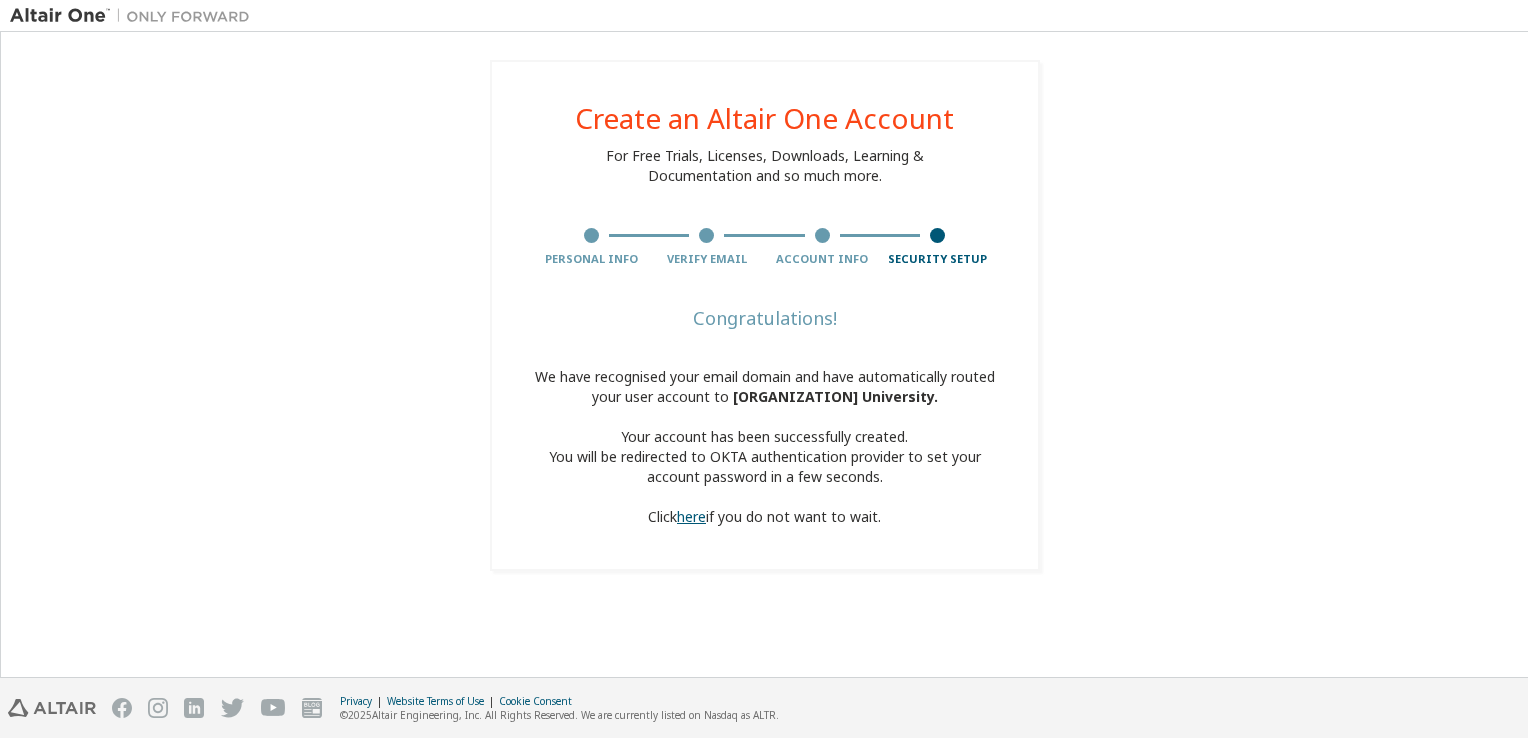 click on "here" at bounding box center (691, 516) 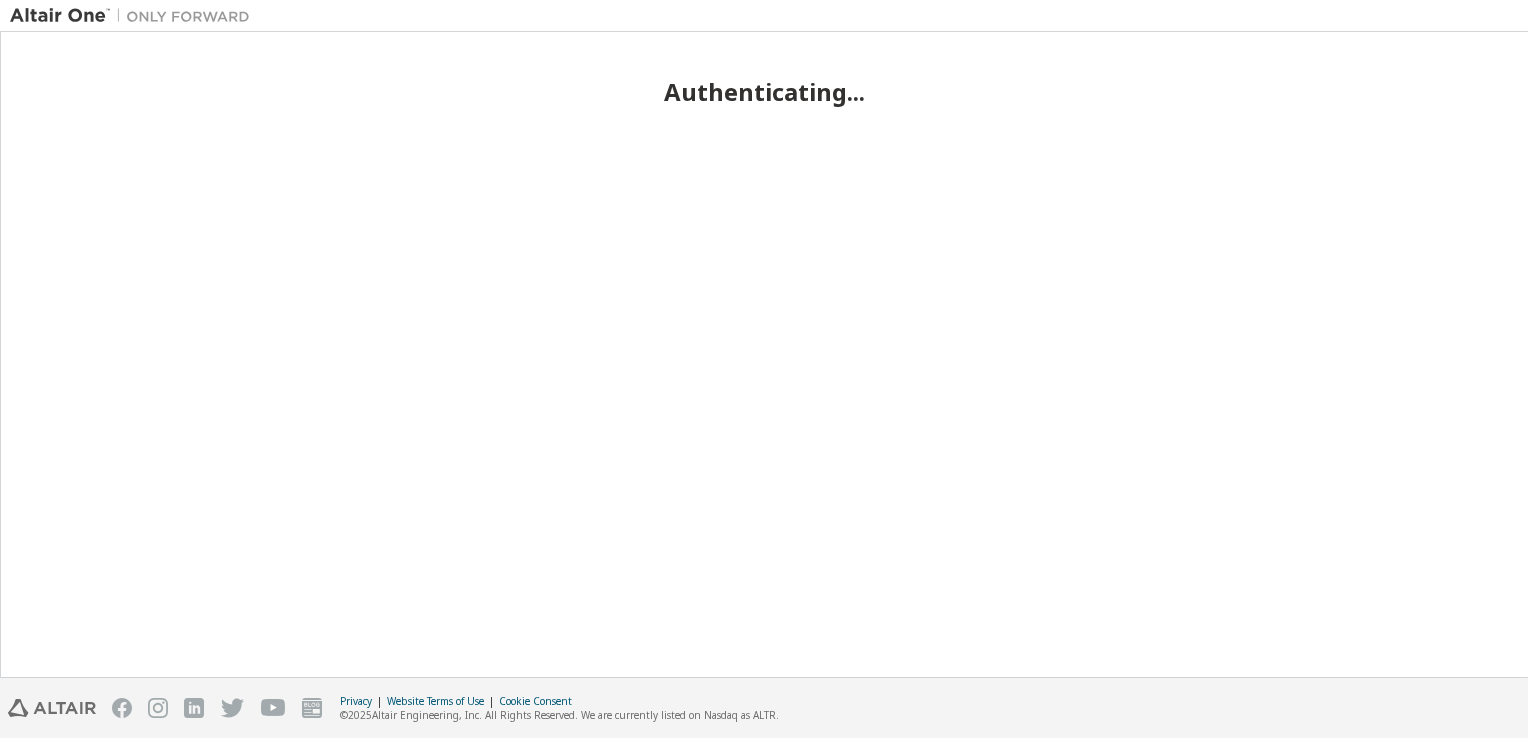 scroll, scrollTop: 0, scrollLeft: 0, axis: both 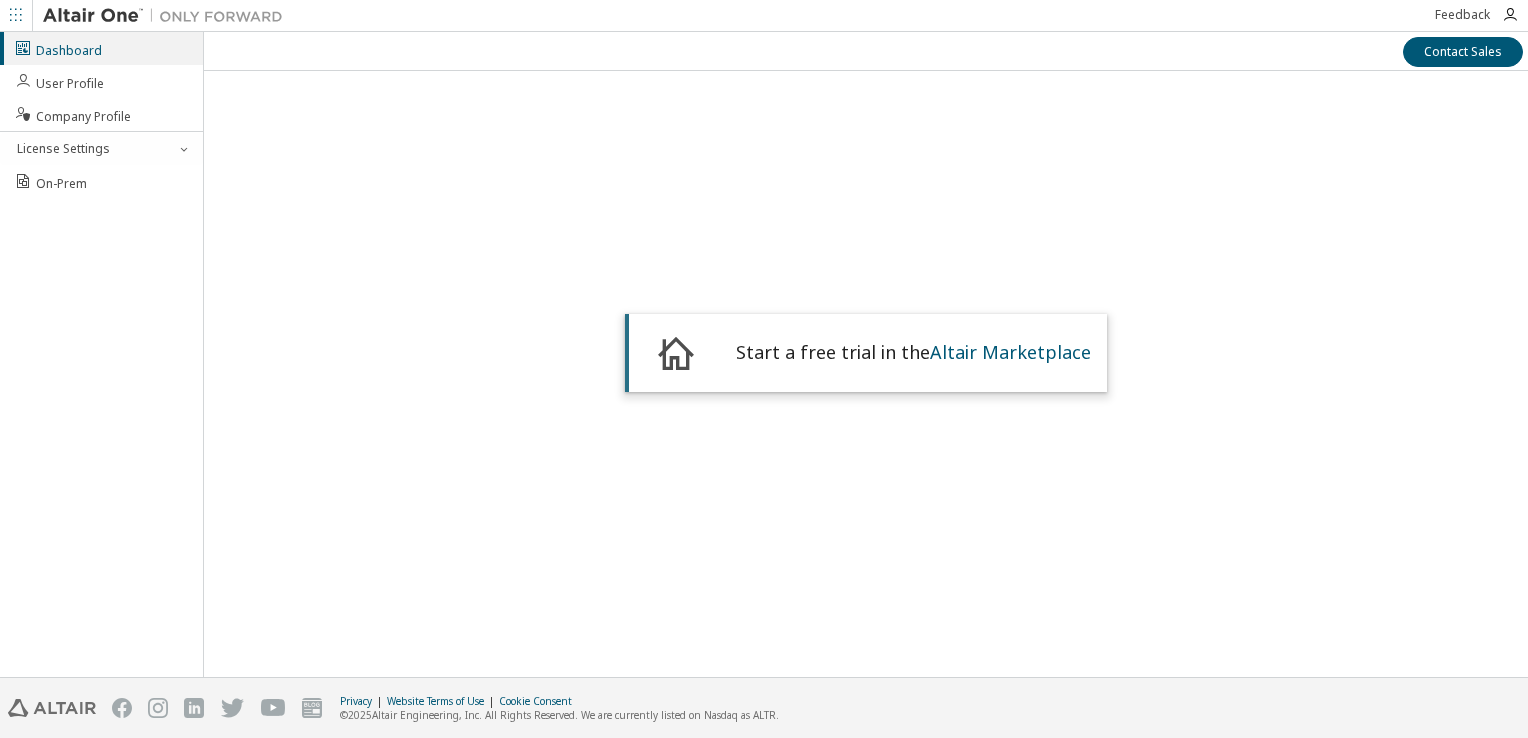click at bounding box center [676, 353] 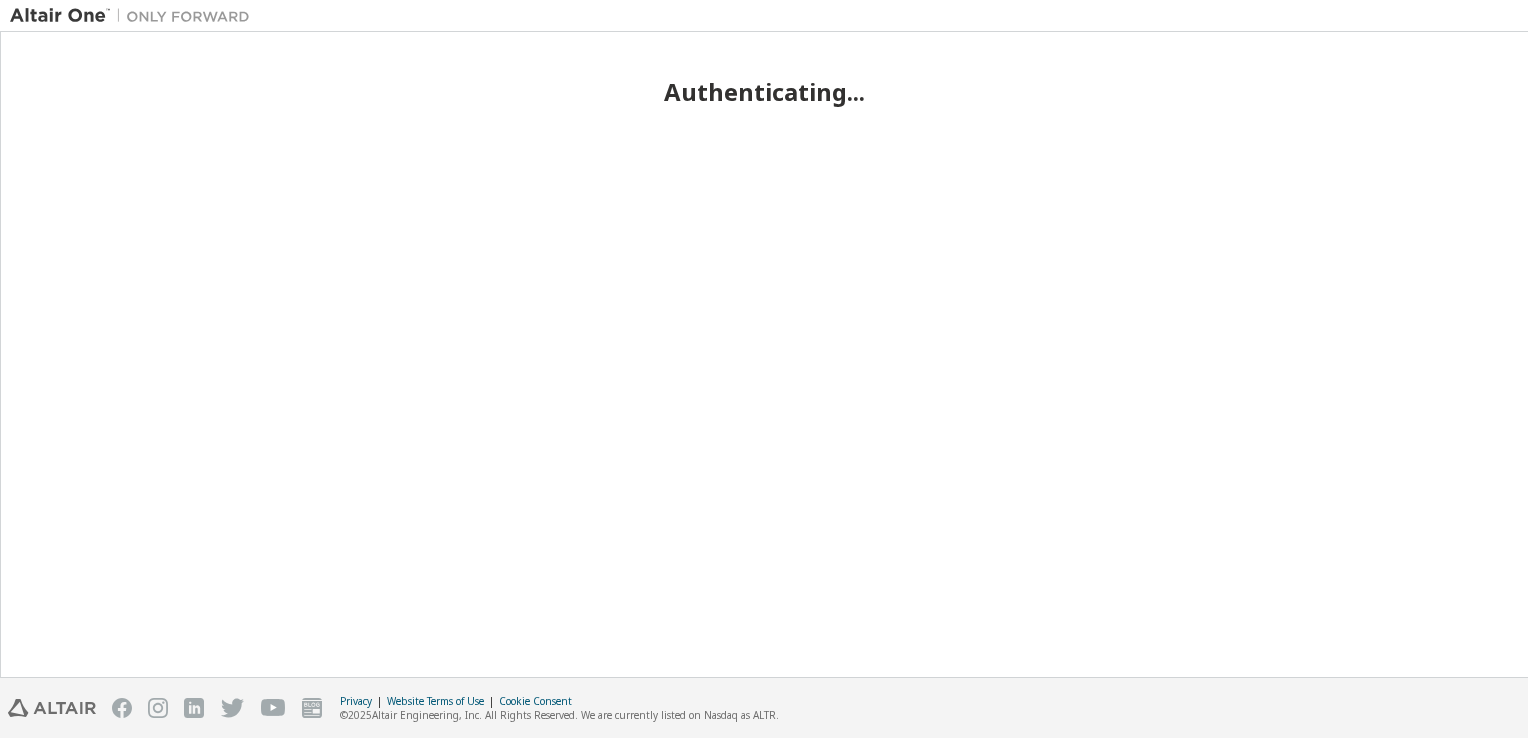 scroll, scrollTop: 0, scrollLeft: 0, axis: both 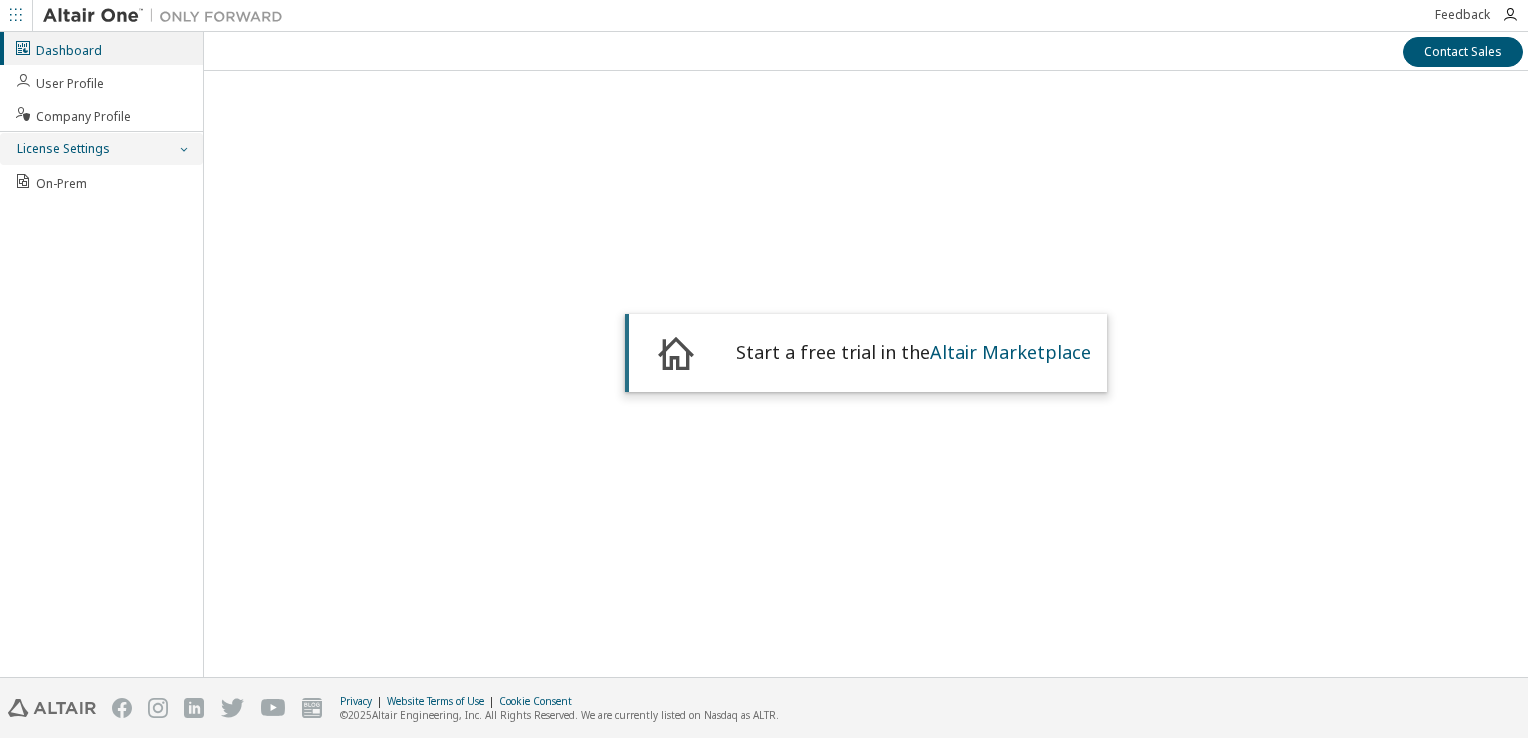 click on "License Settings" at bounding box center (101, 149) 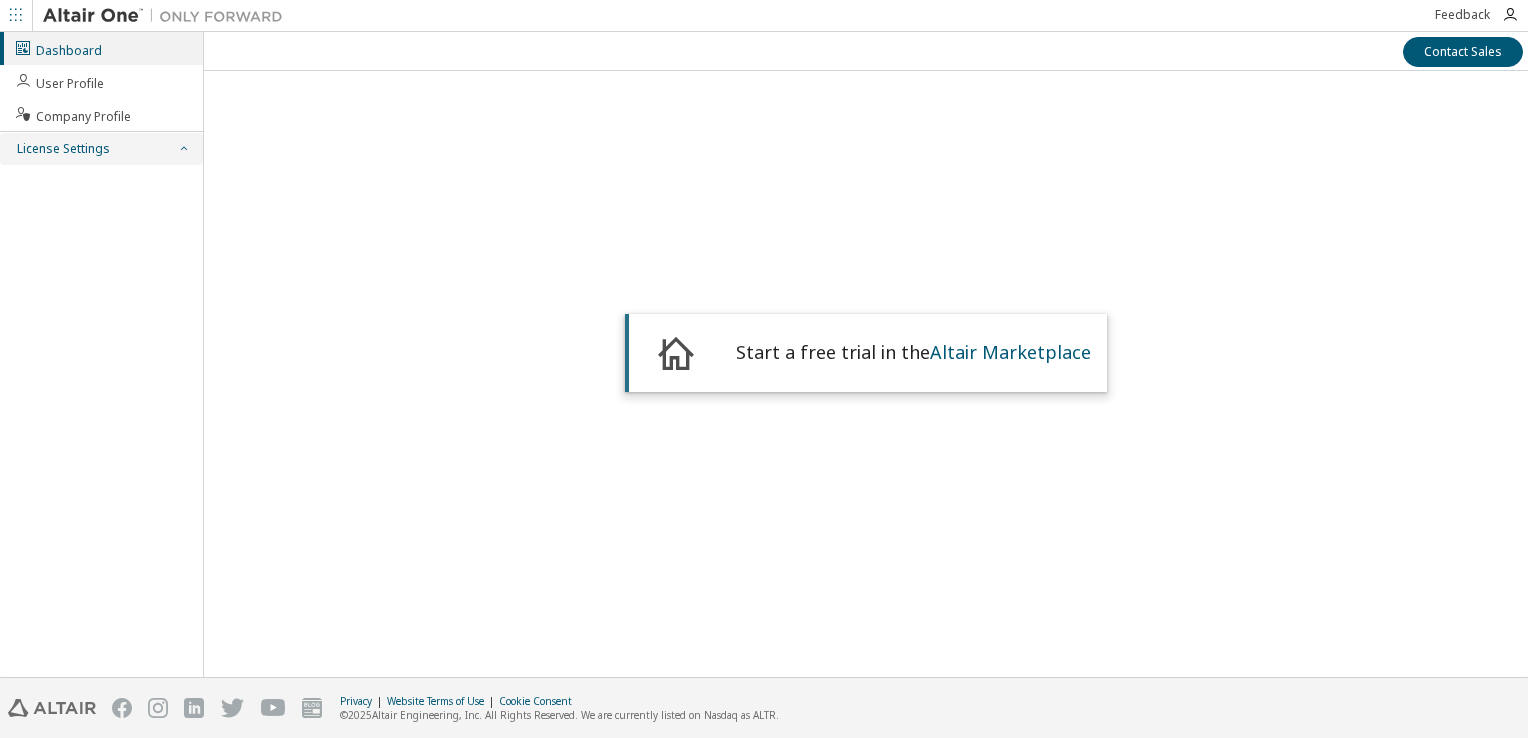 click at bounding box center (183, 149) 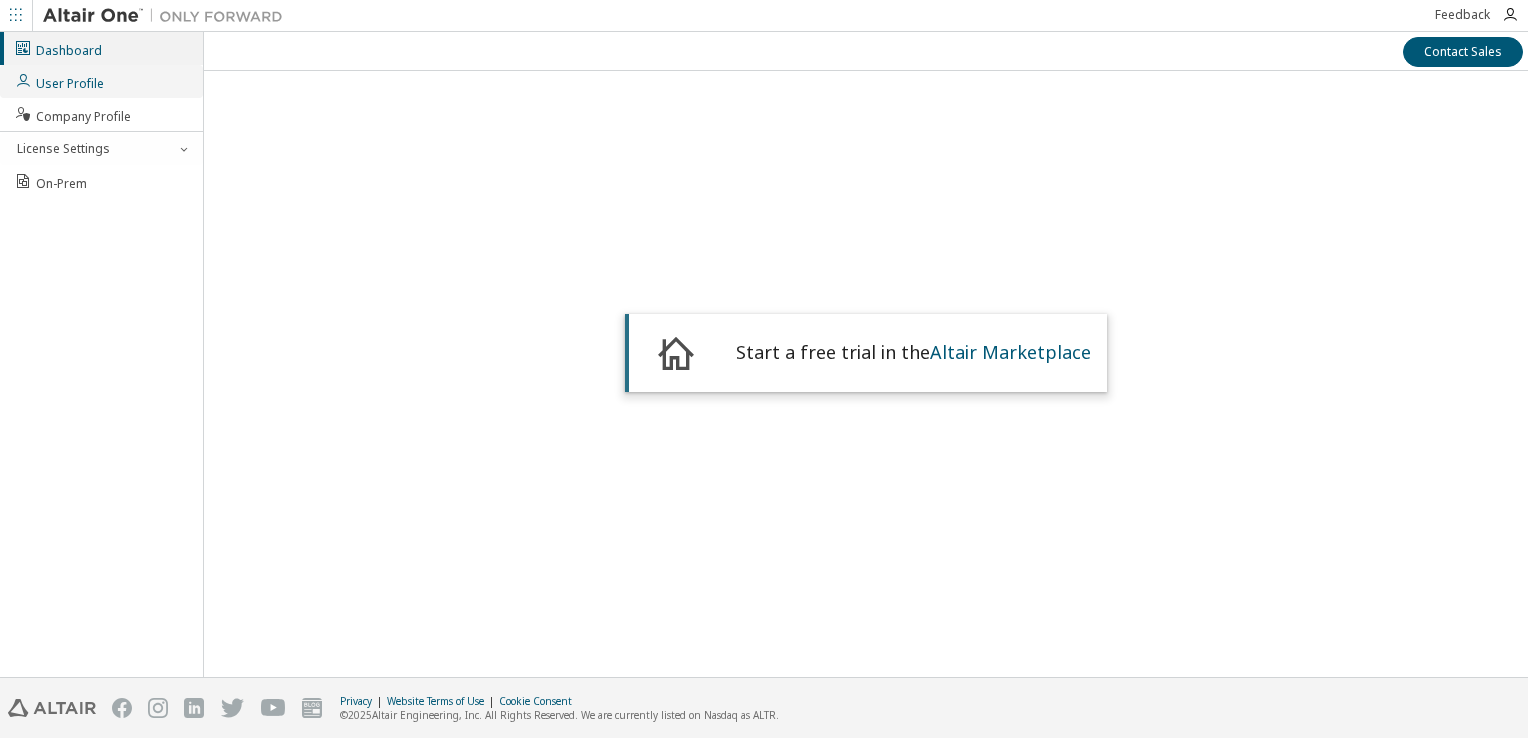 click on "User Profile" at bounding box center [101, 81] 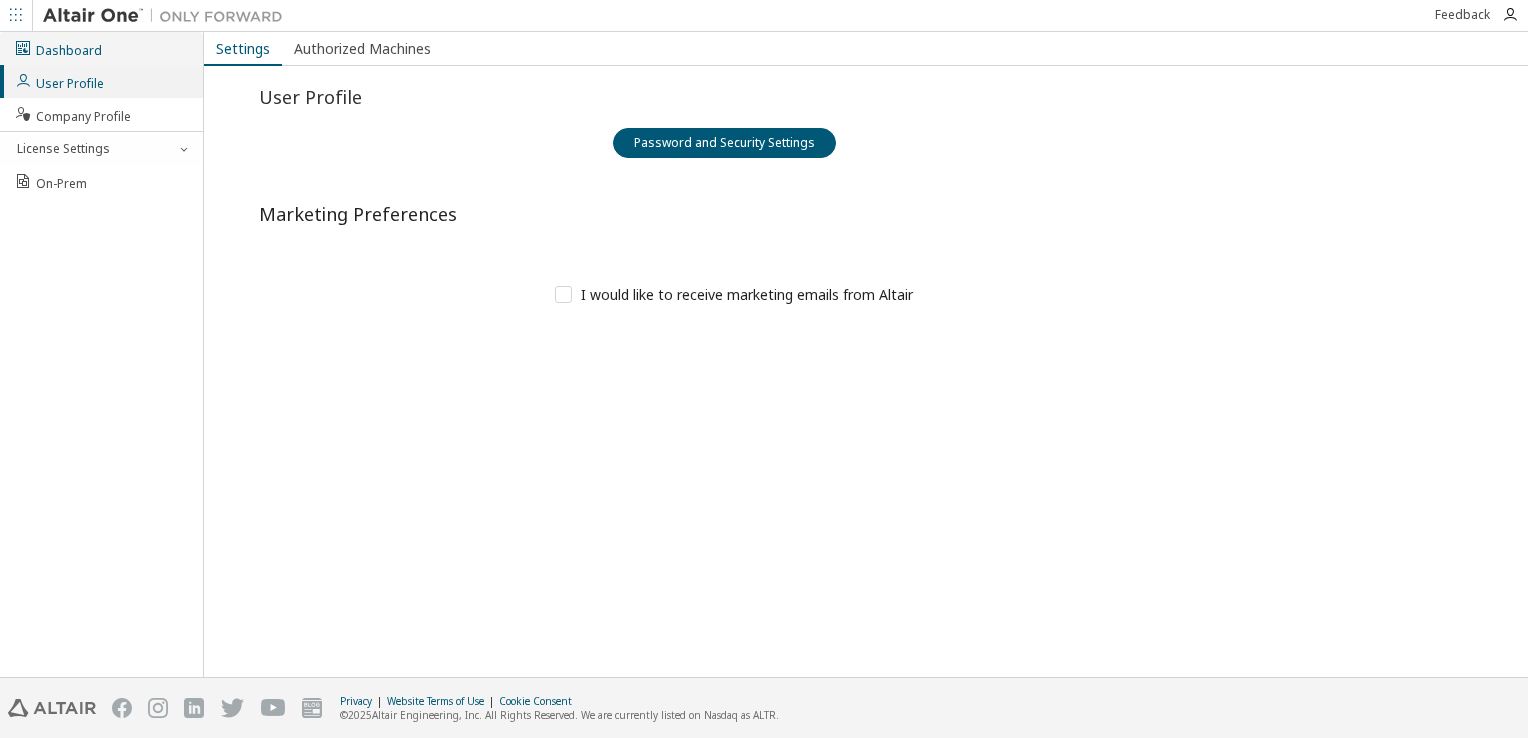click on "Dashboard" at bounding box center (101, 48) 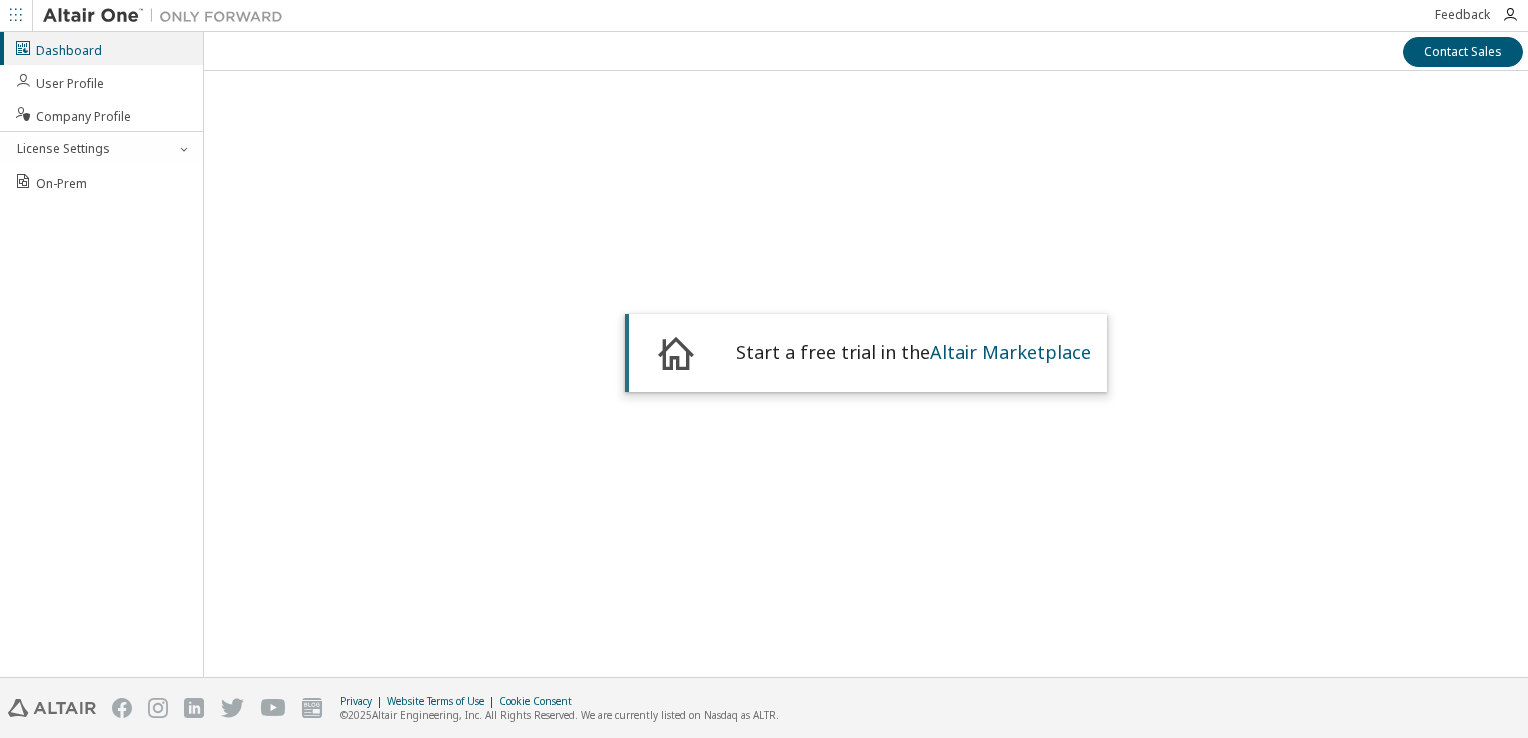 click on "Start a free trial in the  Altair Marketplace" at bounding box center (913, 353) 